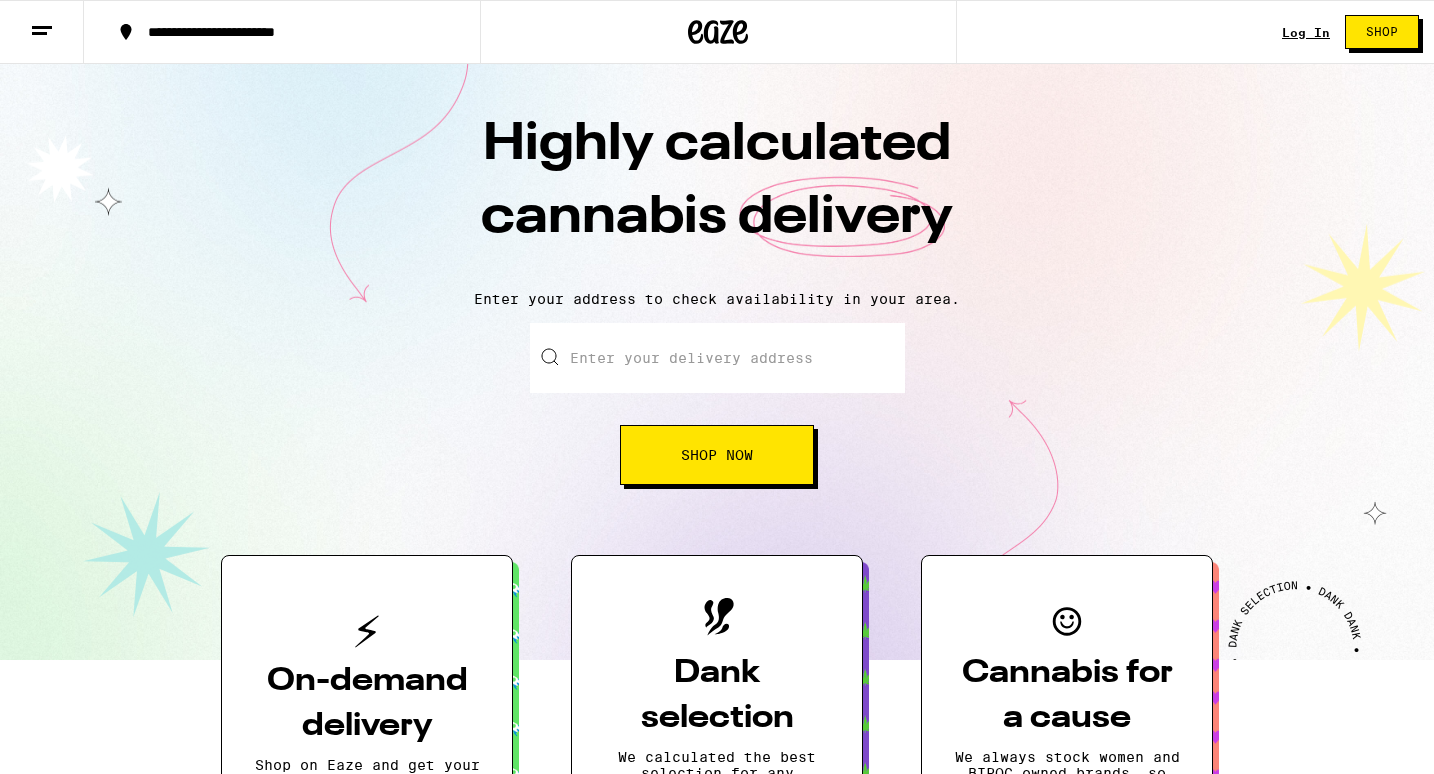scroll, scrollTop: 0, scrollLeft: 0, axis: both 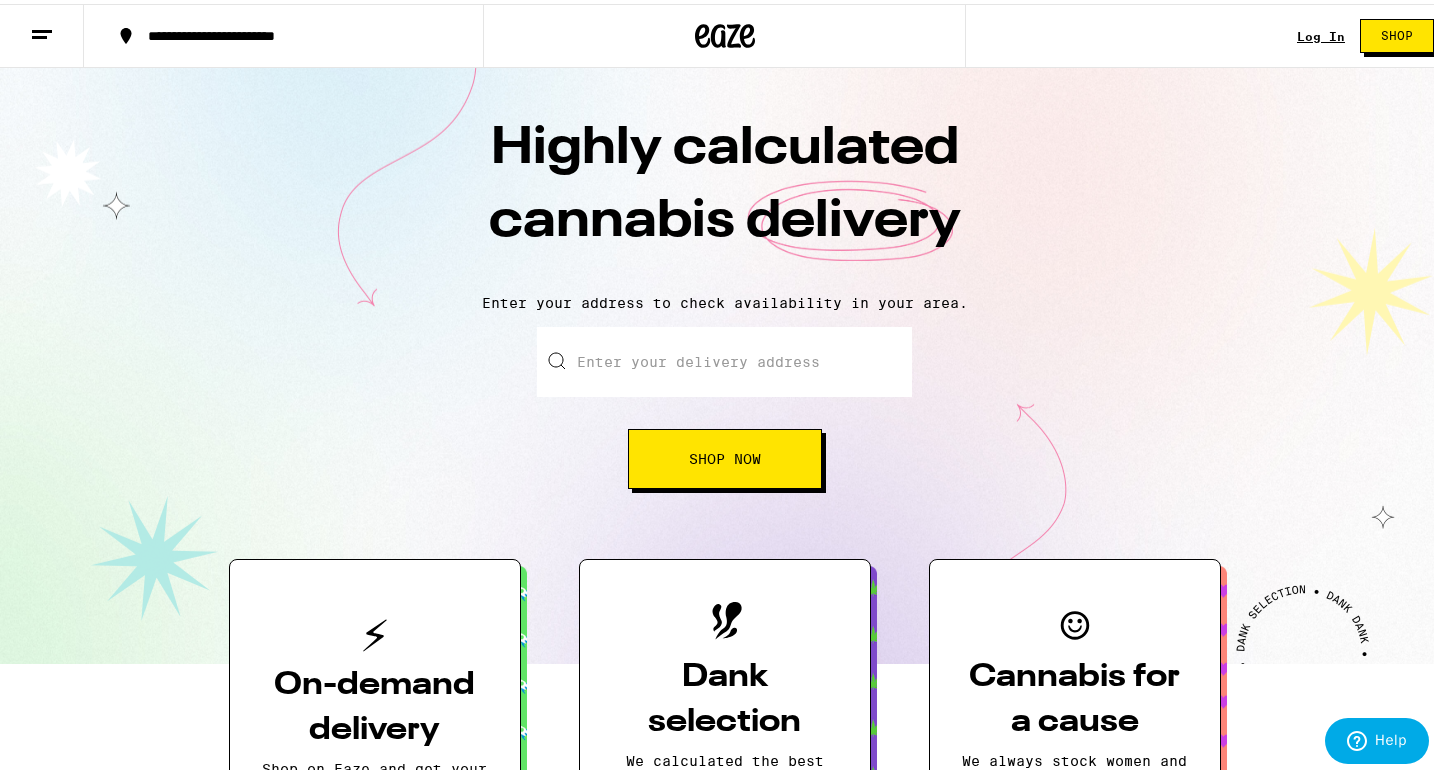 click on "Log In" at bounding box center (1321, 32) 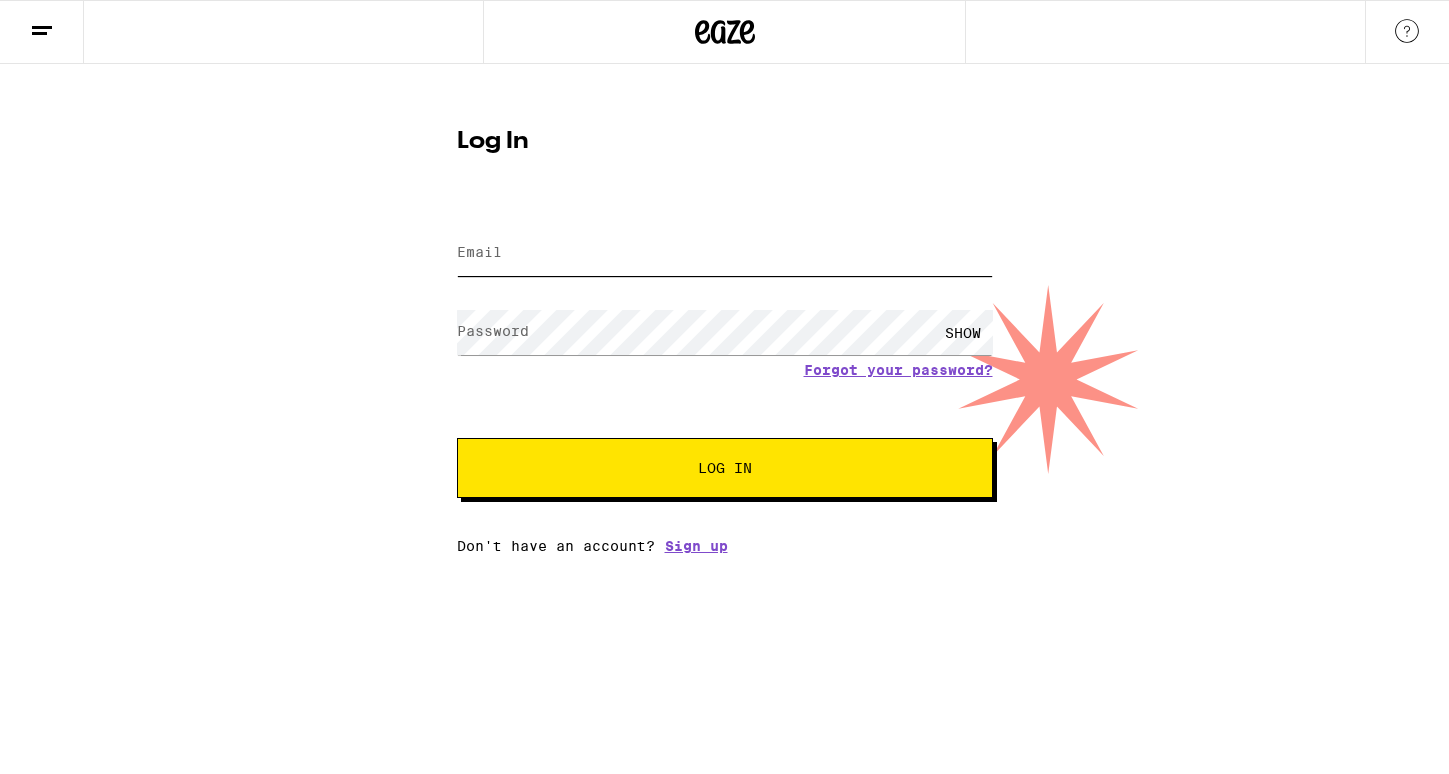 type on "[EMAIL]" 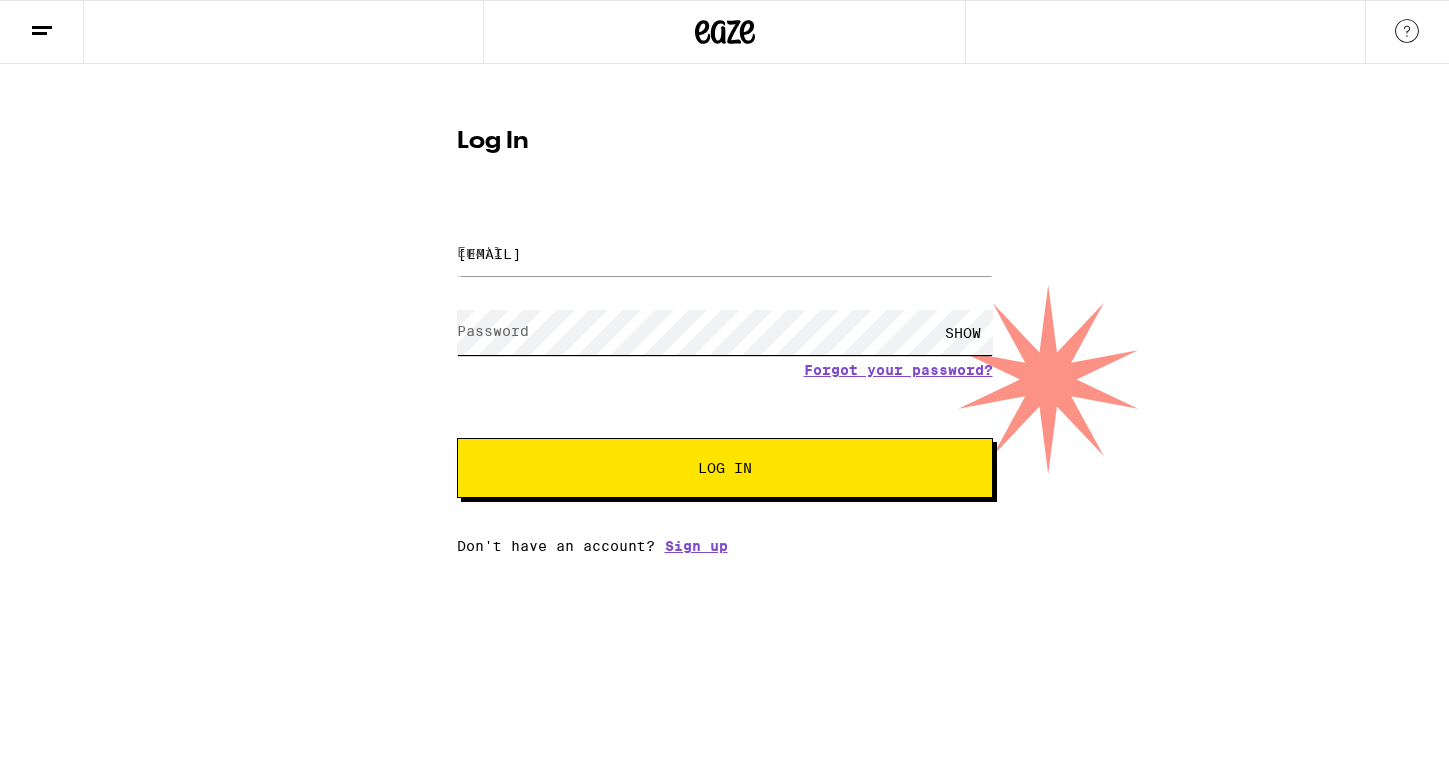 click on "Log In" at bounding box center [725, 468] 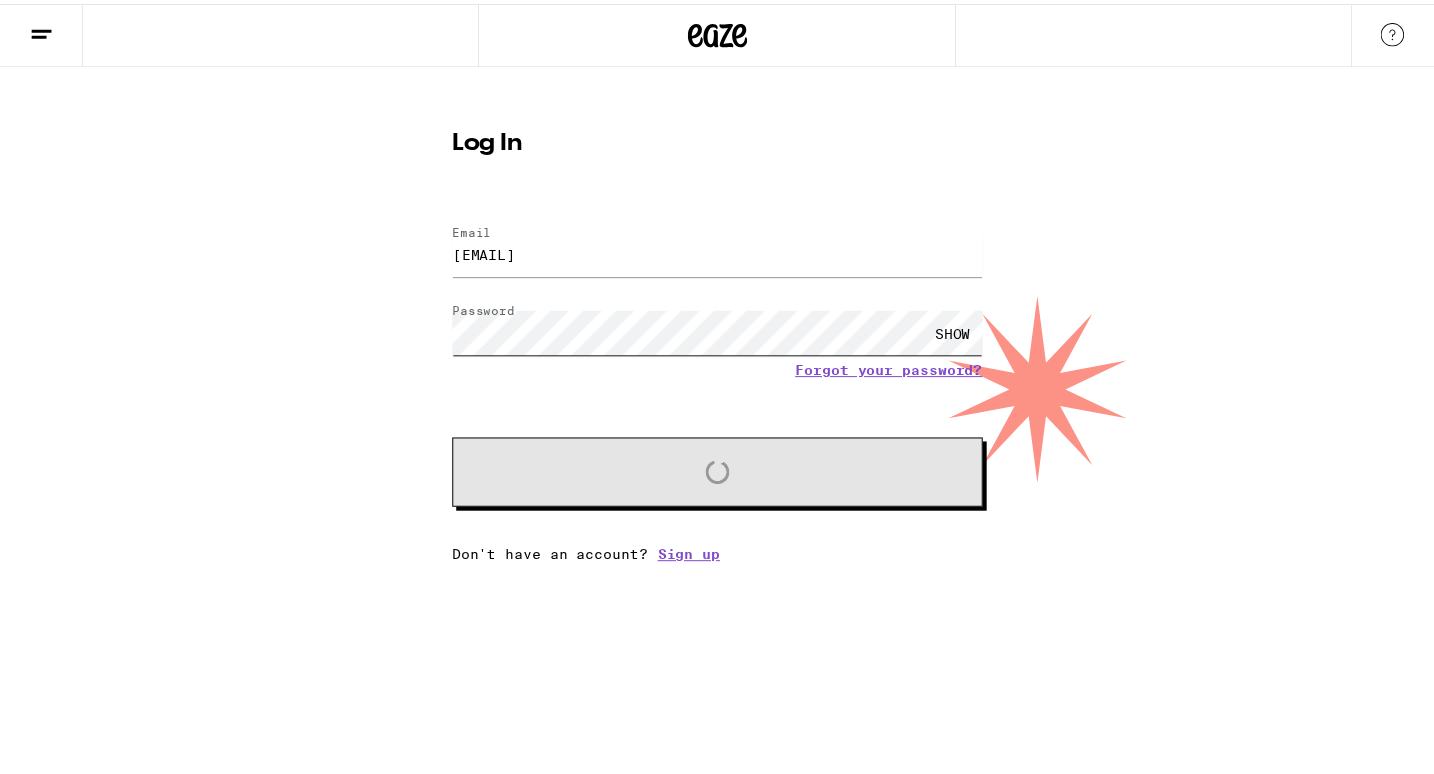 scroll, scrollTop: 0, scrollLeft: 0, axis: both 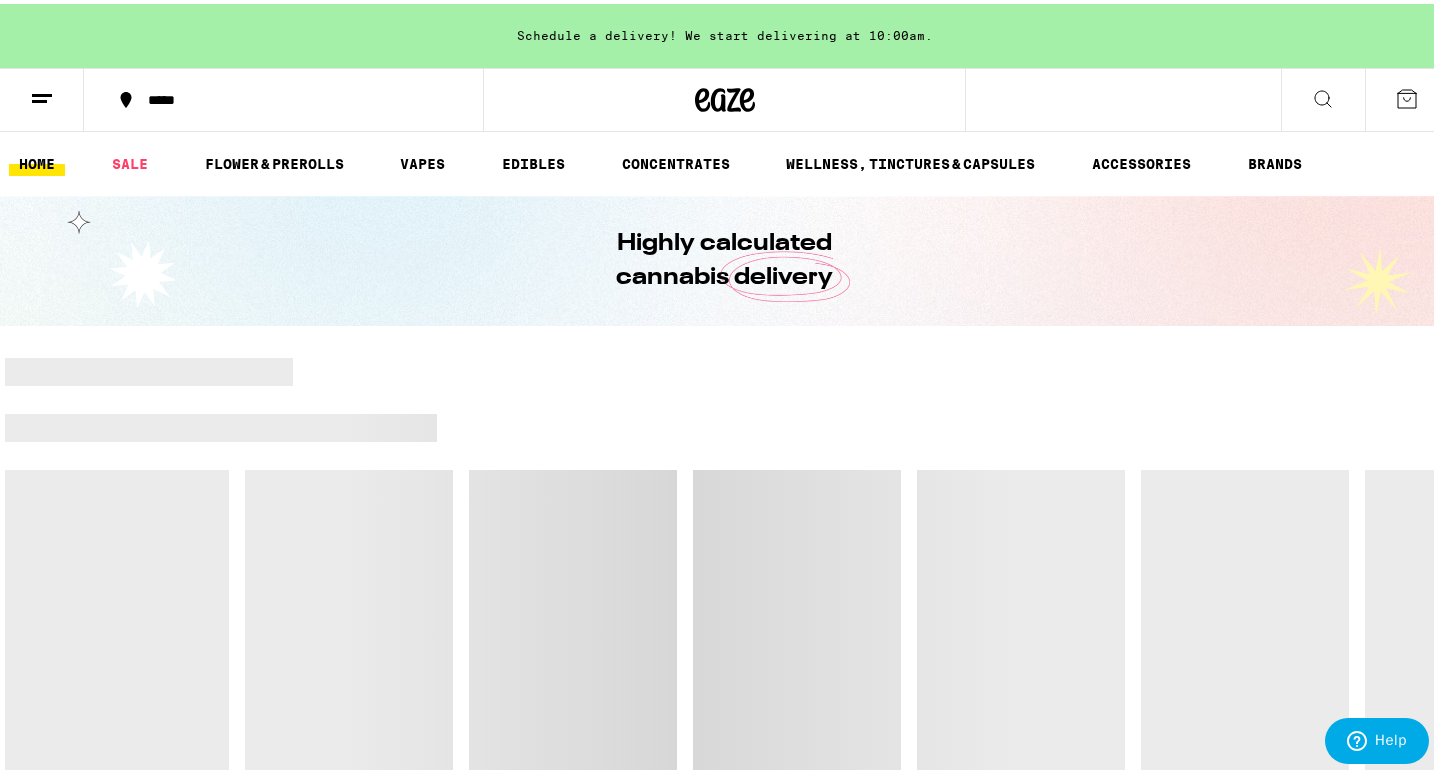 click on "*****" at bounding box center (294, 96) 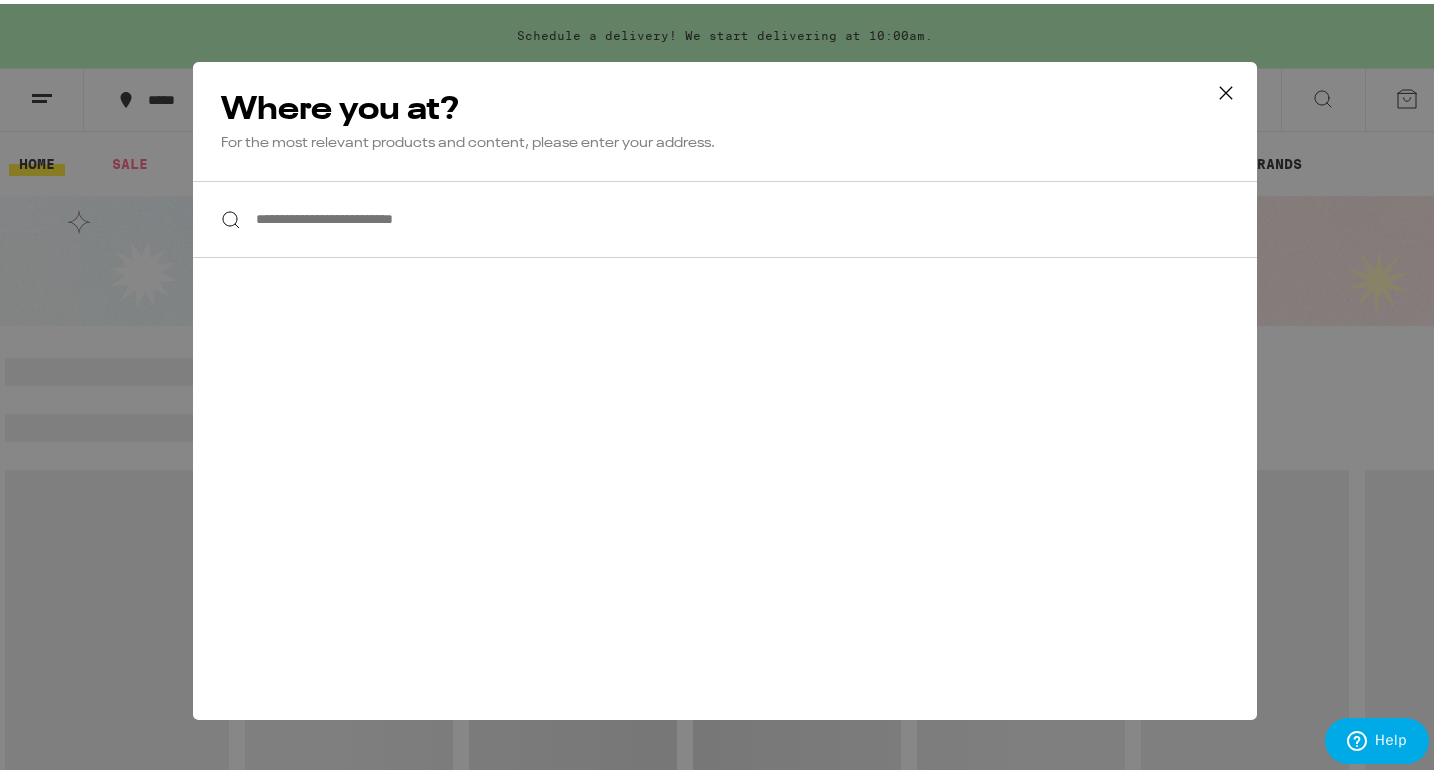 click on "**********" at bounding box center [725, 215] 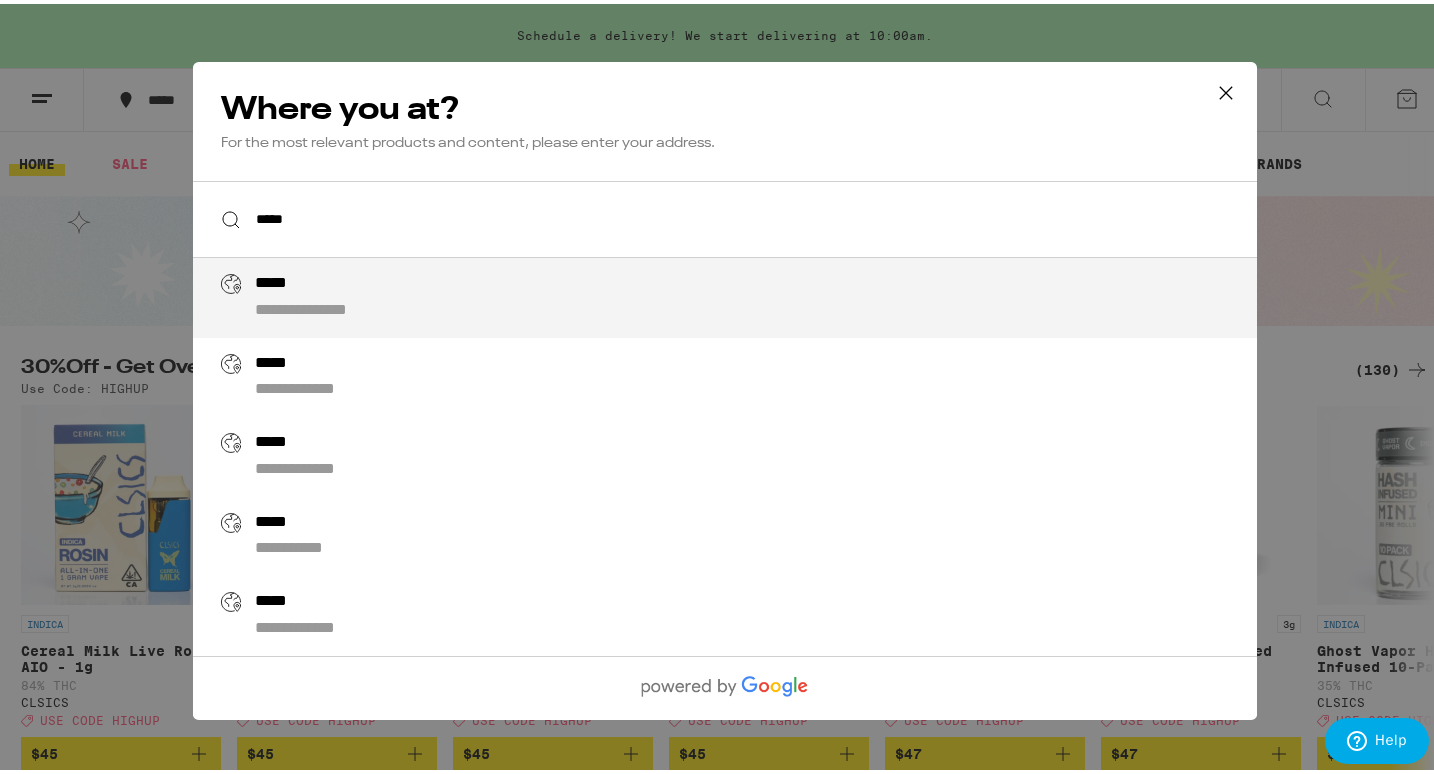 type on "**********" 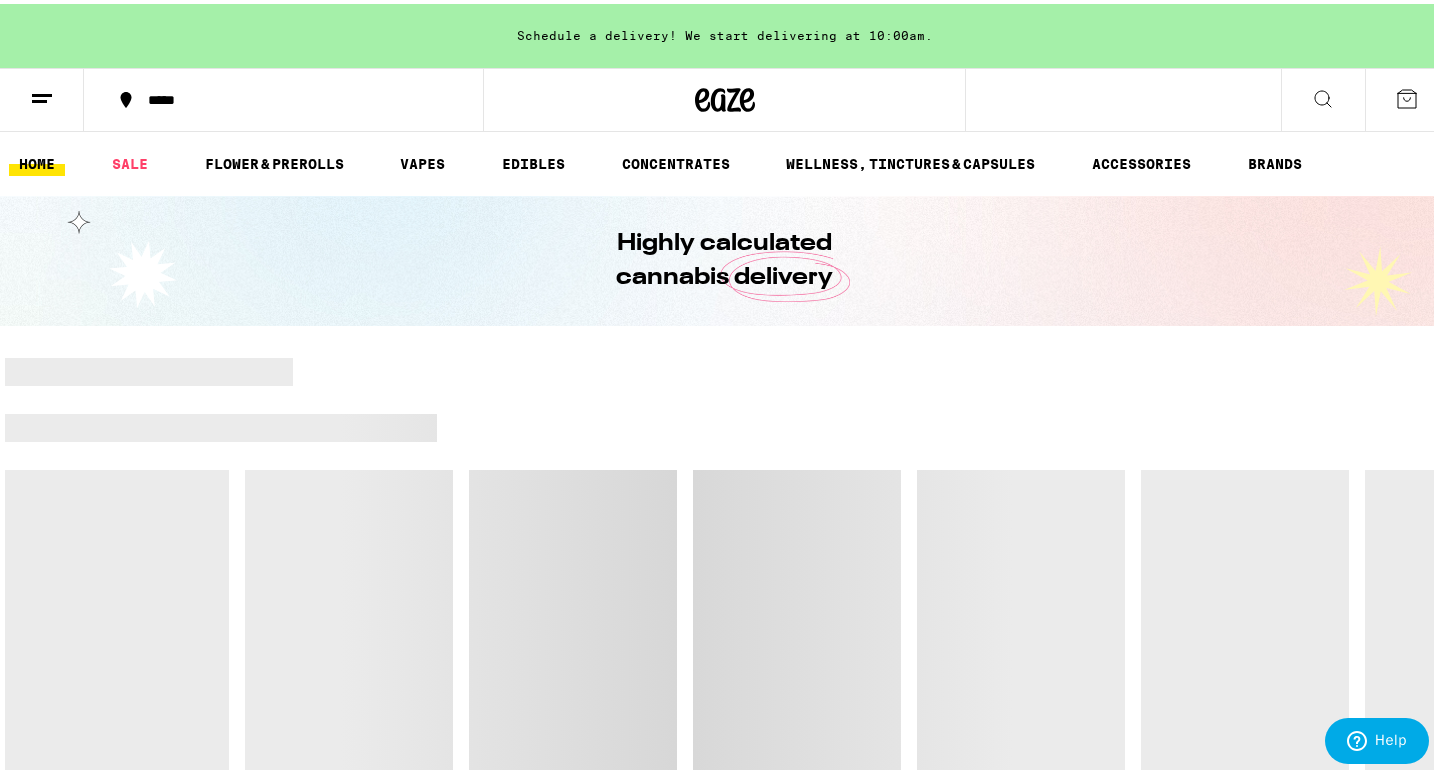 click on "*****" at bounding box center [294, 96] 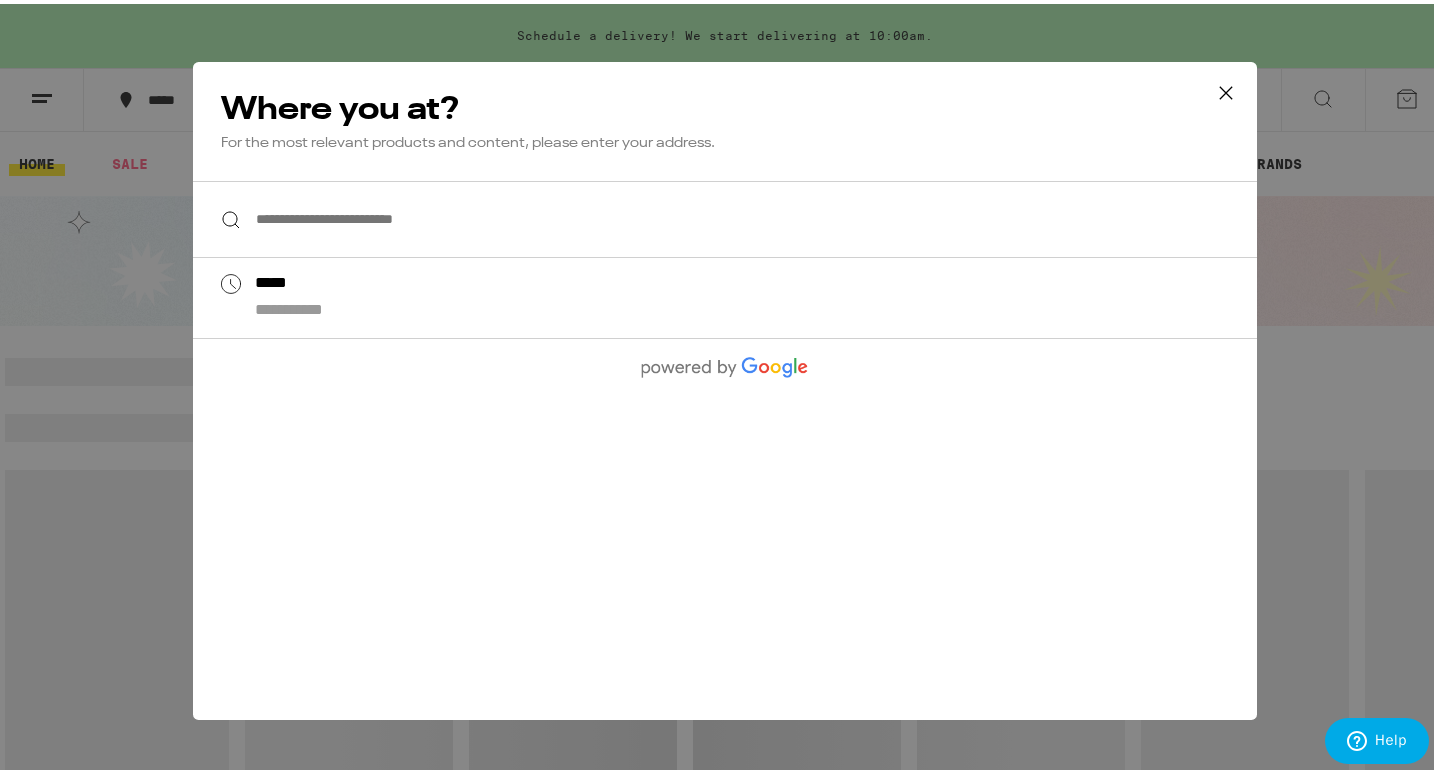 click on "**********" at bounding box center (725, 215) 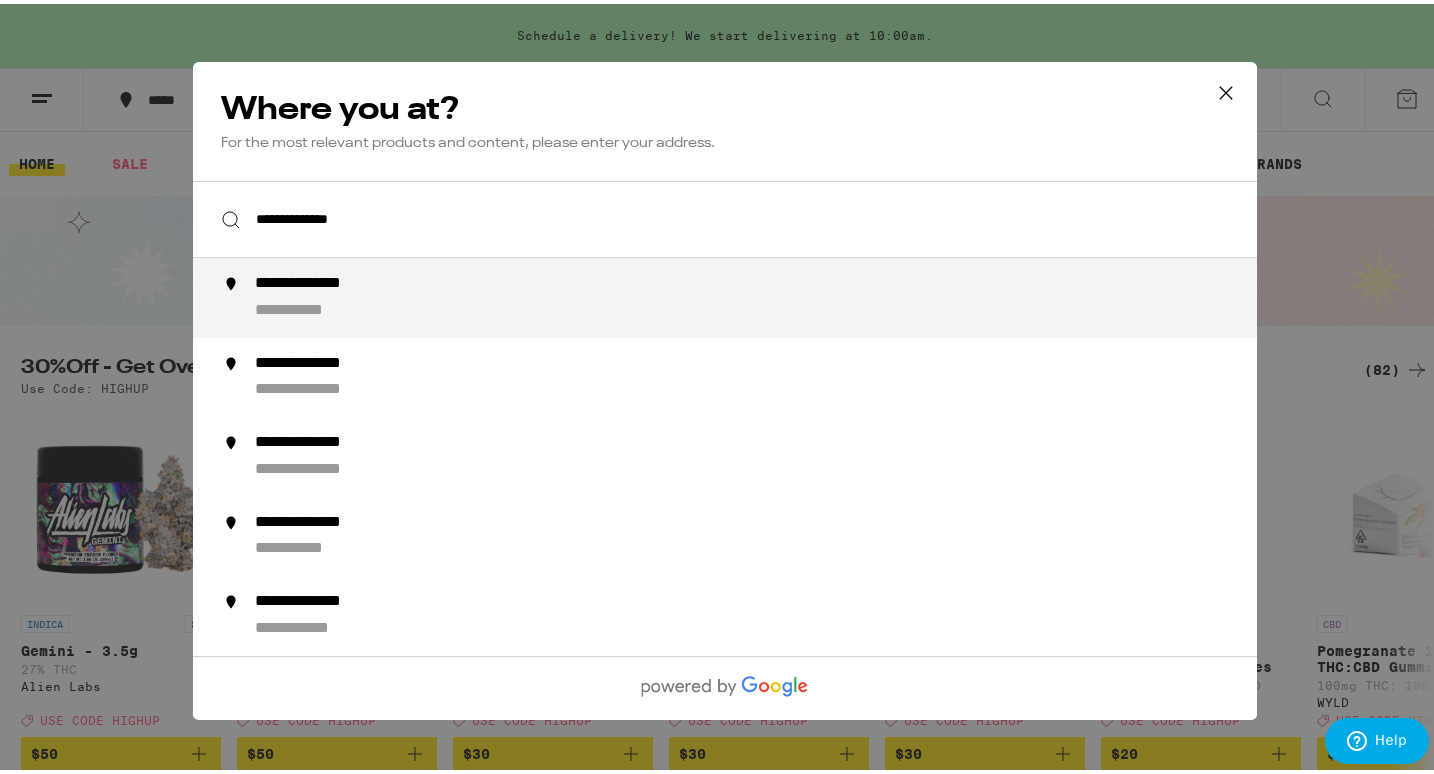 click on "**********" at bounding box center [764, 294] 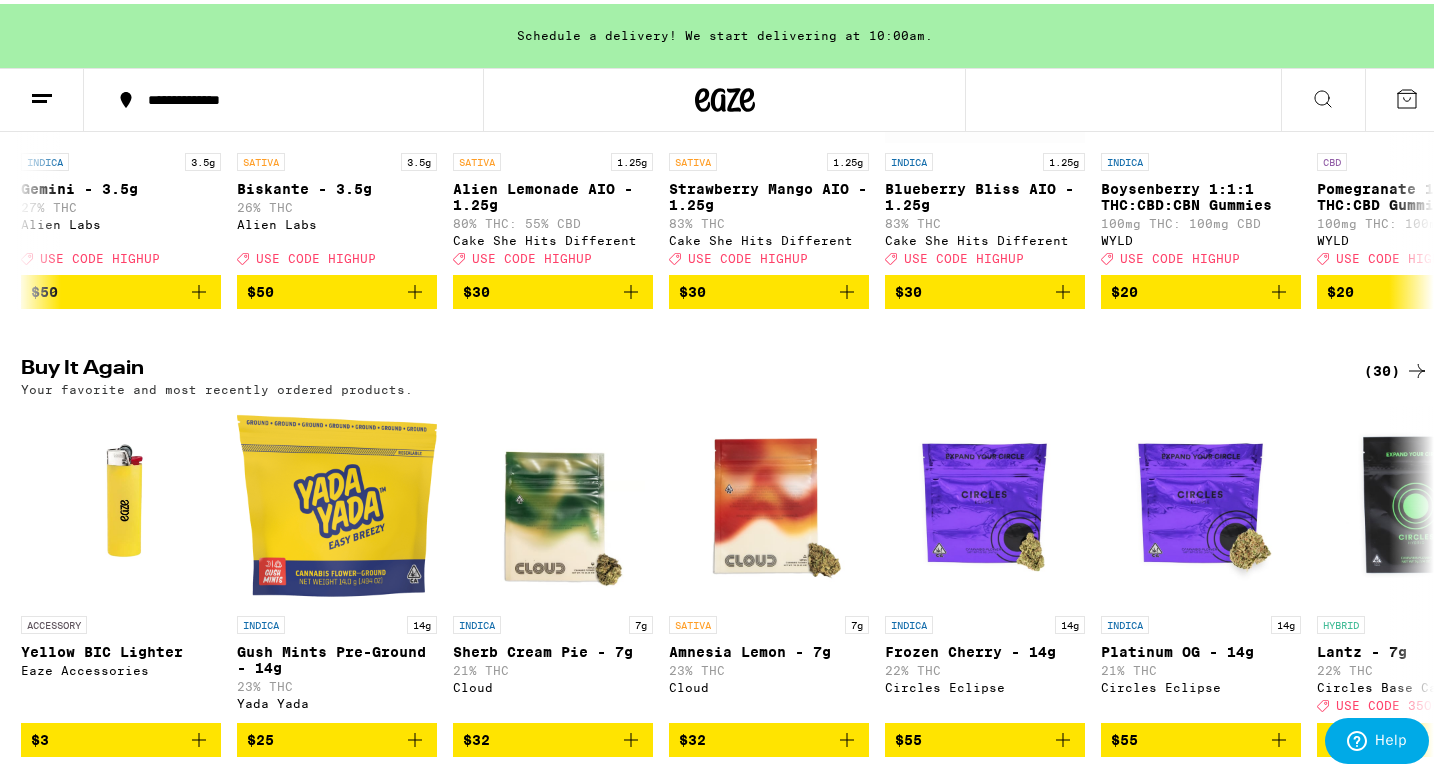scroll, scrollTop: 0, scrollLeft: 0, axis: both 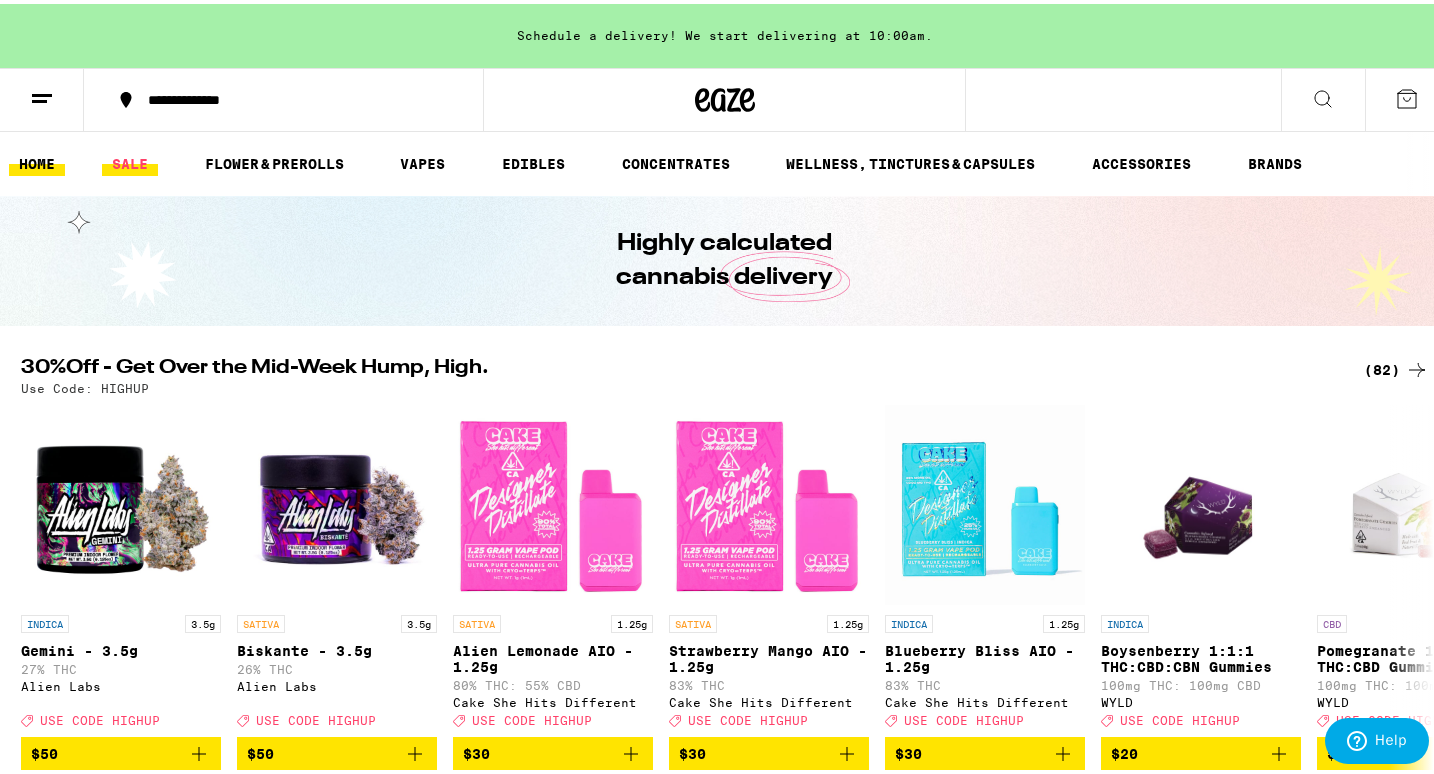 click on "SALE" at bounding box center (130, 160) 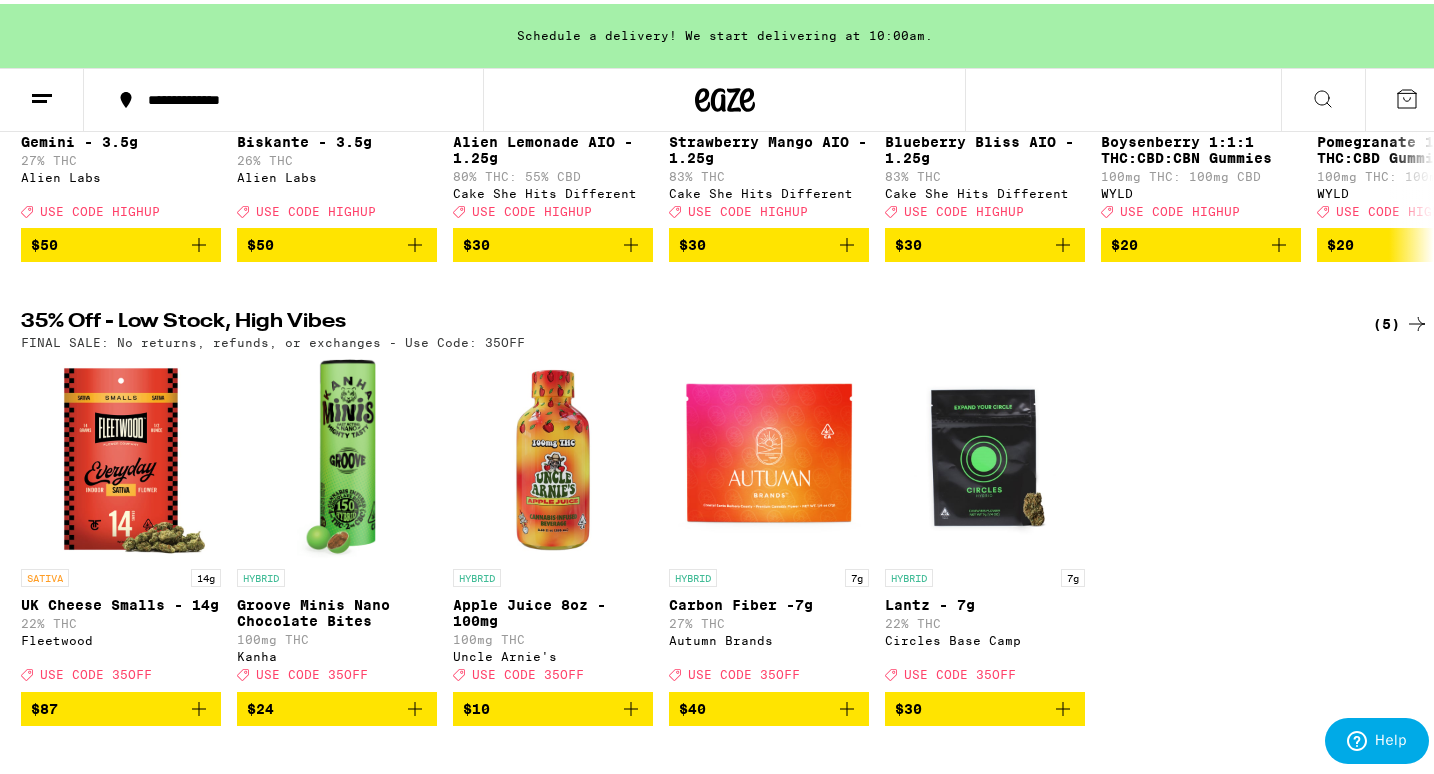 scroll, scrollTop: 0, scrollLeft: 0, axis: both 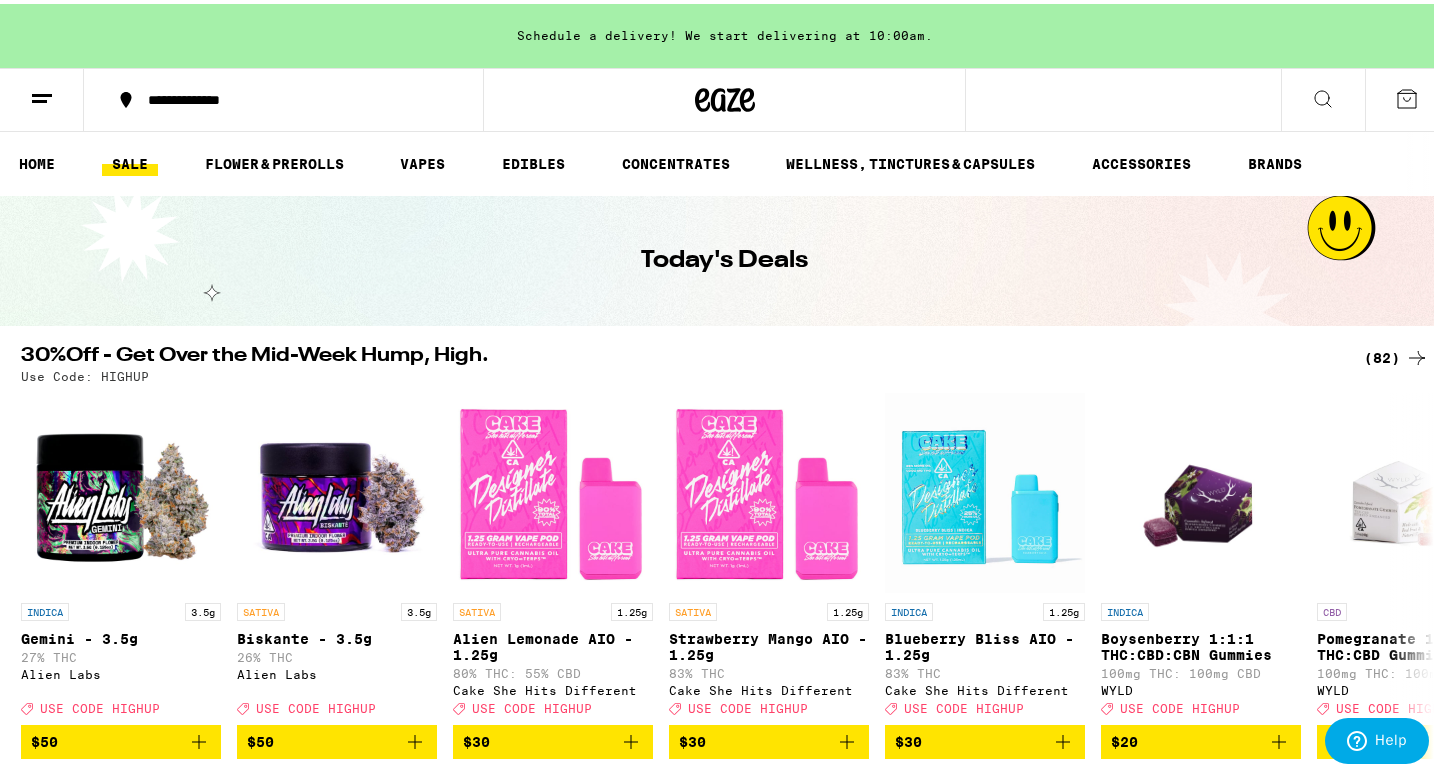 click on "(82)" at bounding box center (1396, 354) 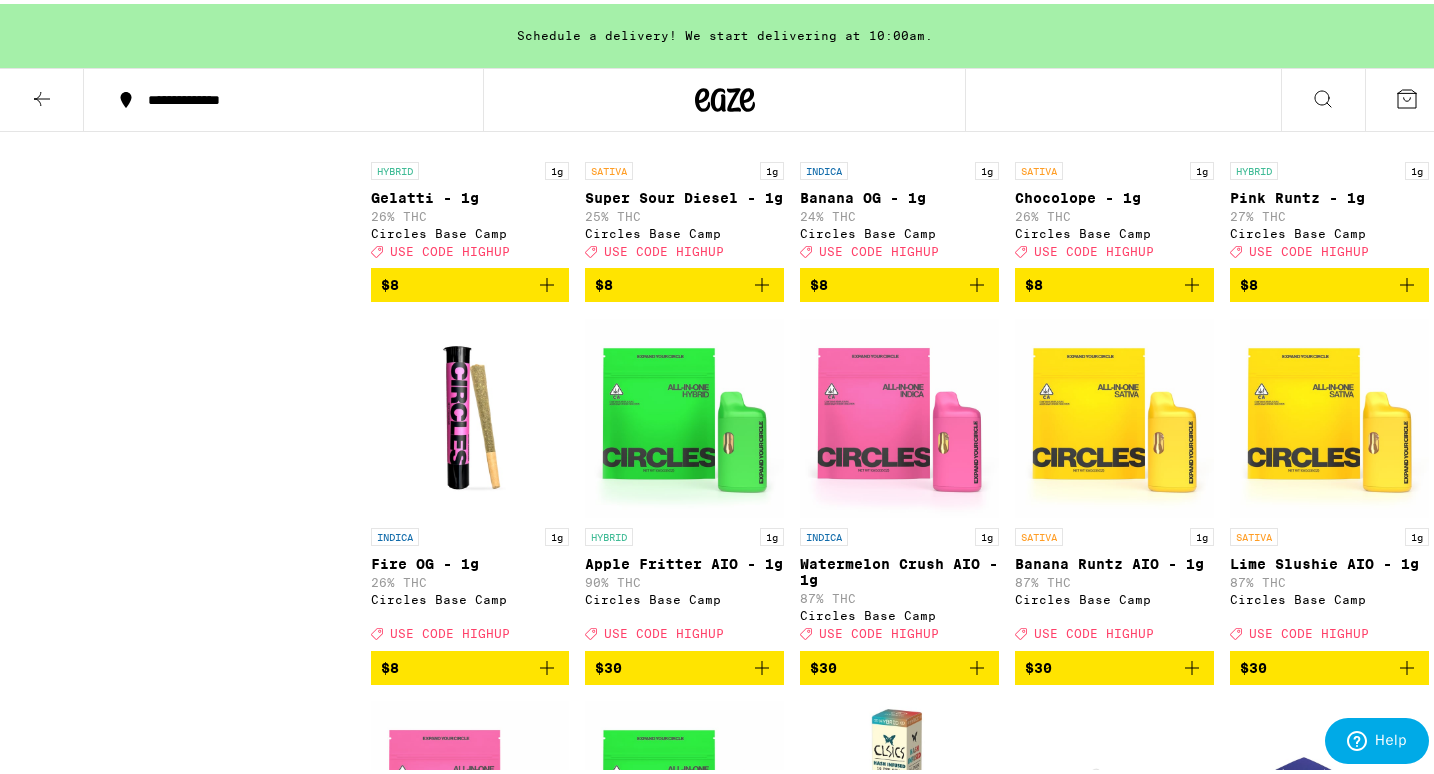 scroll, scrollTop: 3485, scrollLeft: 0, axis: vertical 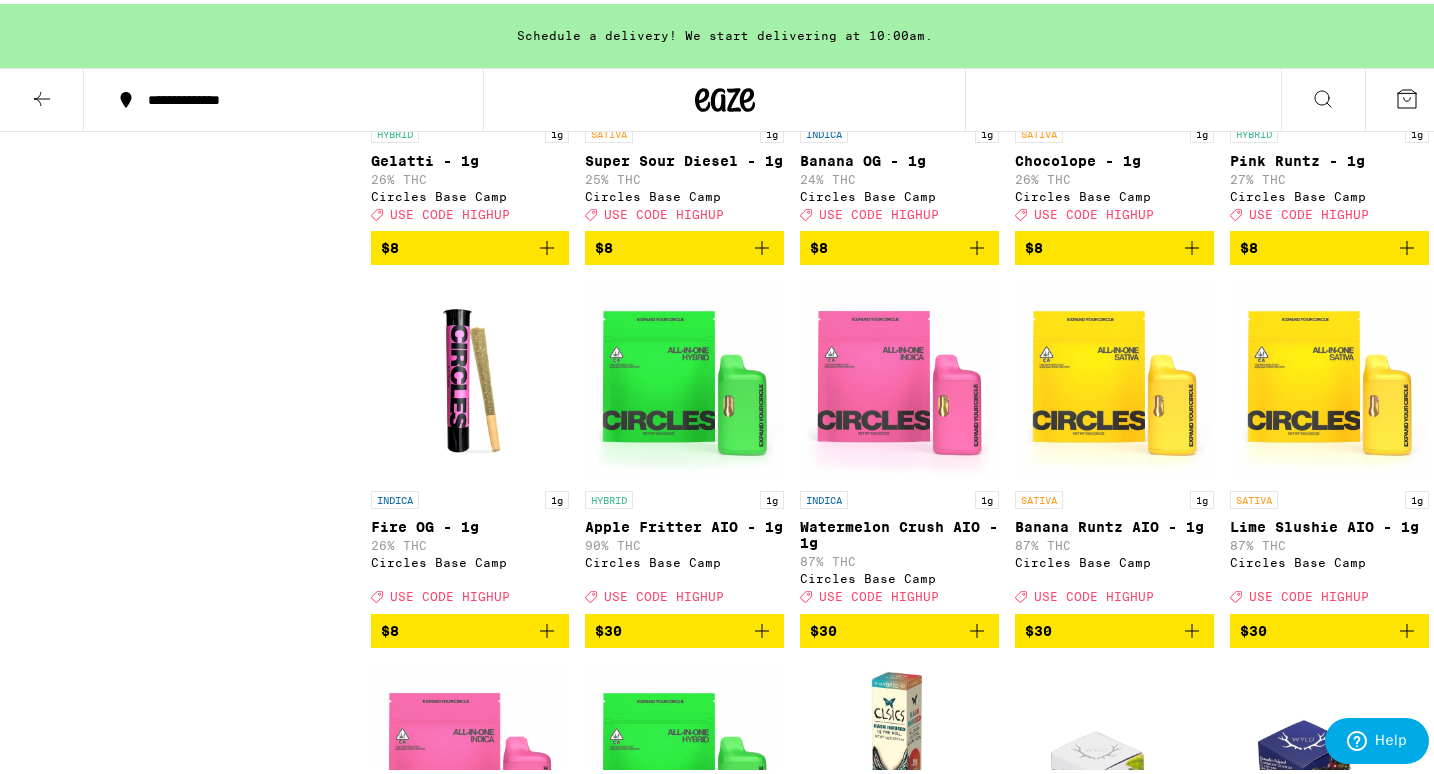 click 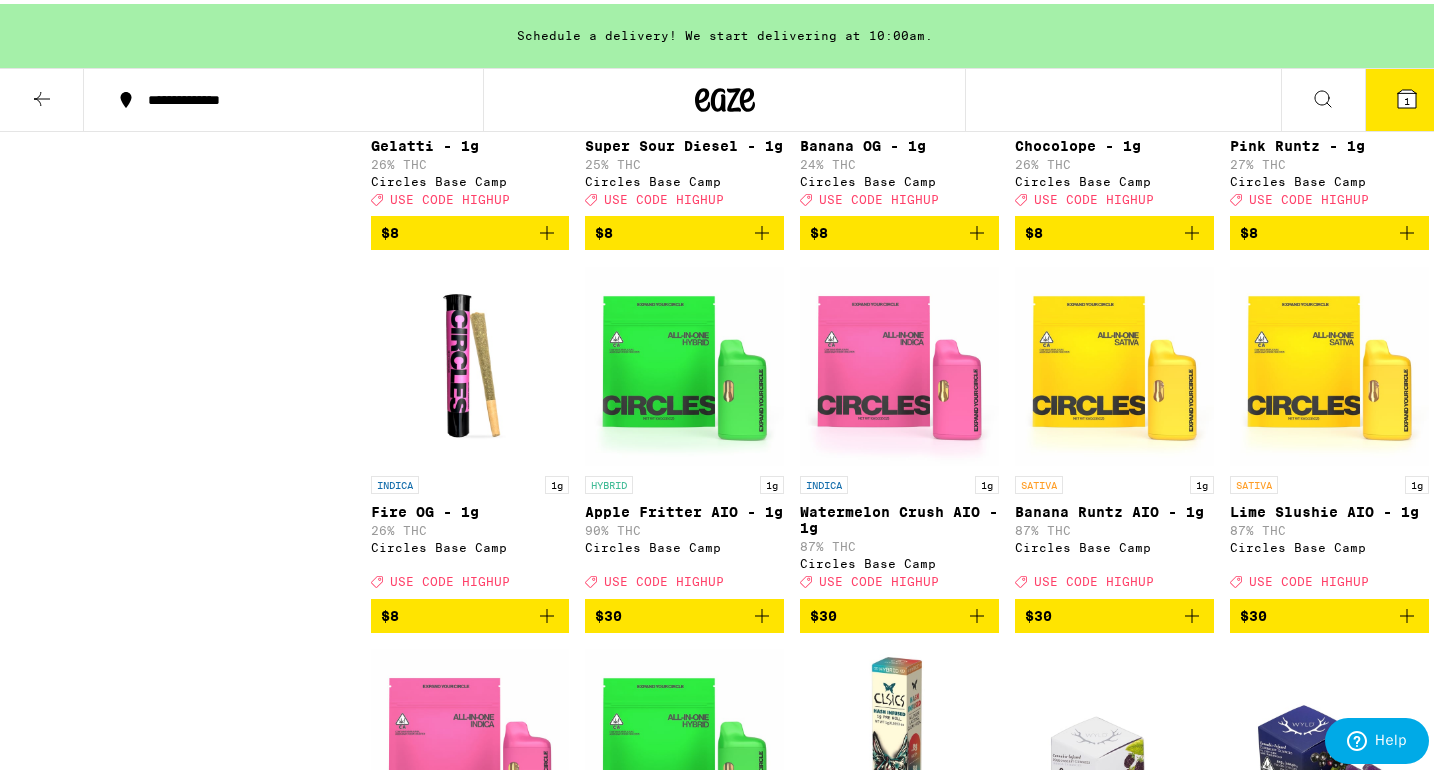 scroll, scrollTop: 3319, scrollLeft: 0, axis: vertical 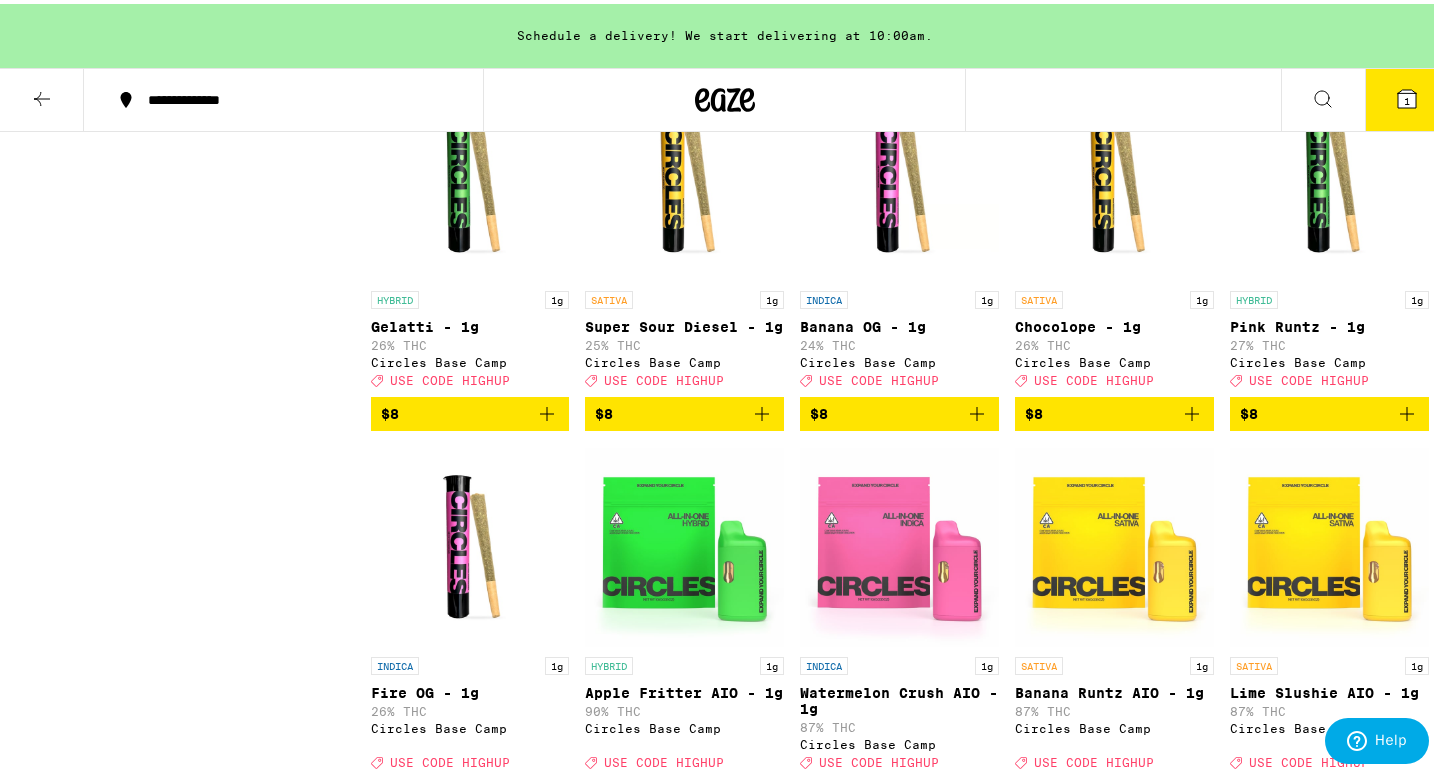 click 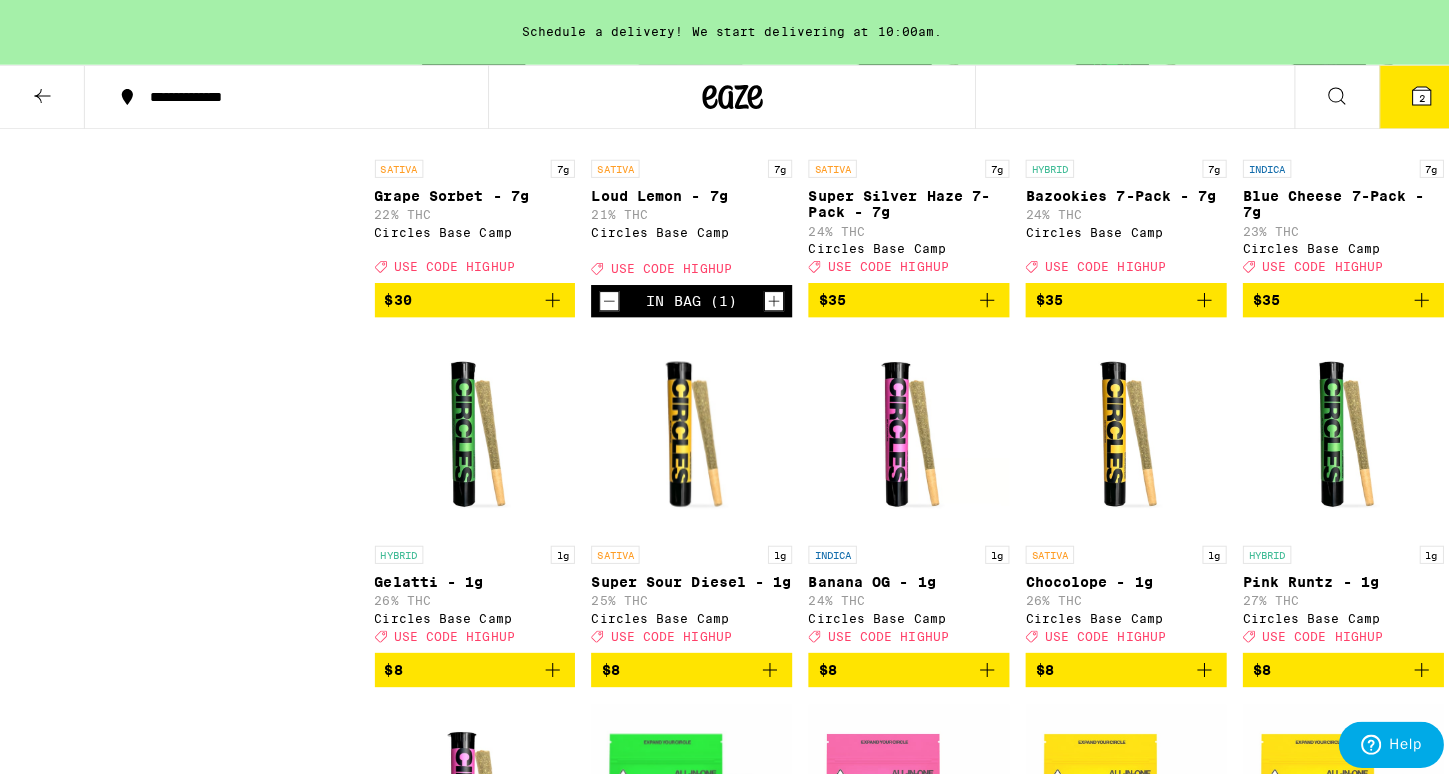 scroll, scrollTop: 2785, scrollLeft: 0, axis: vertical 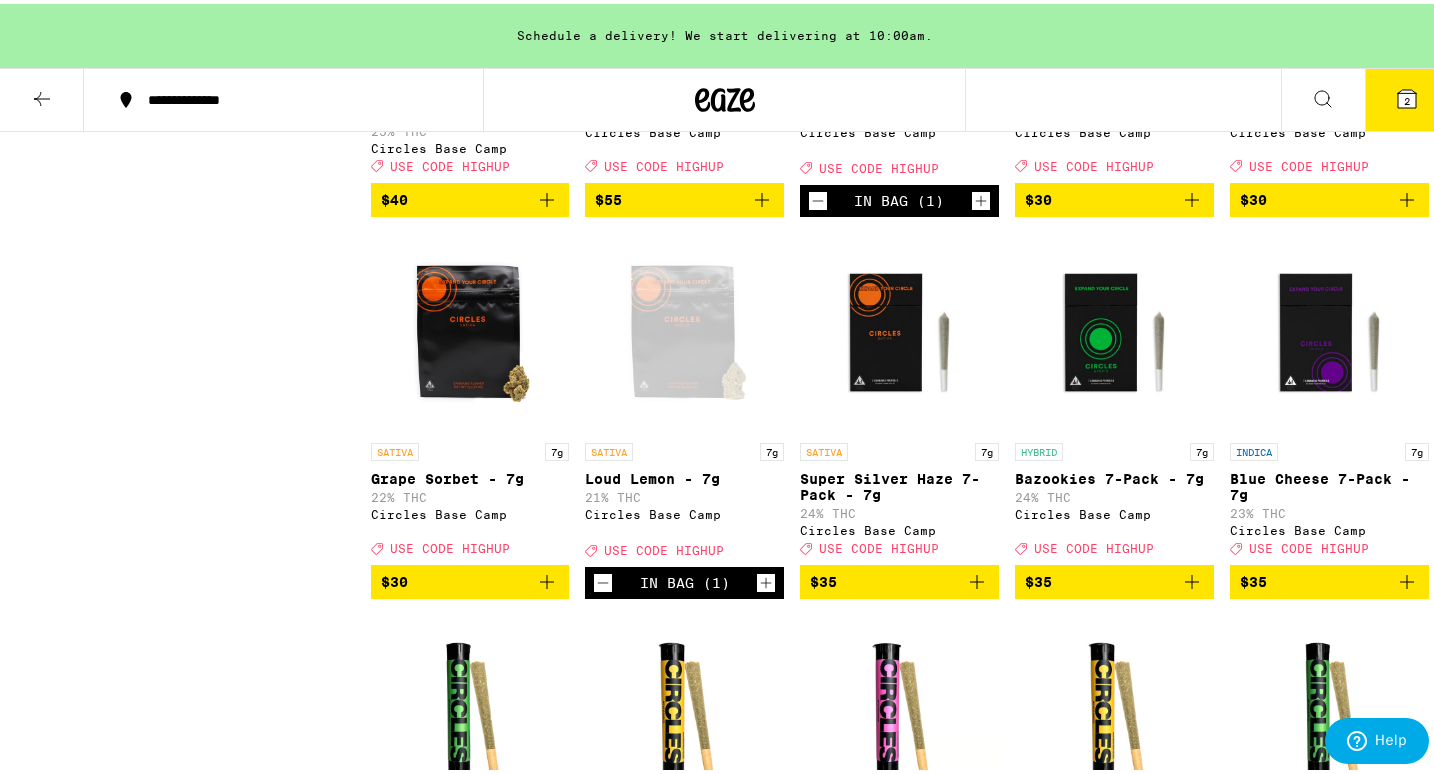 click 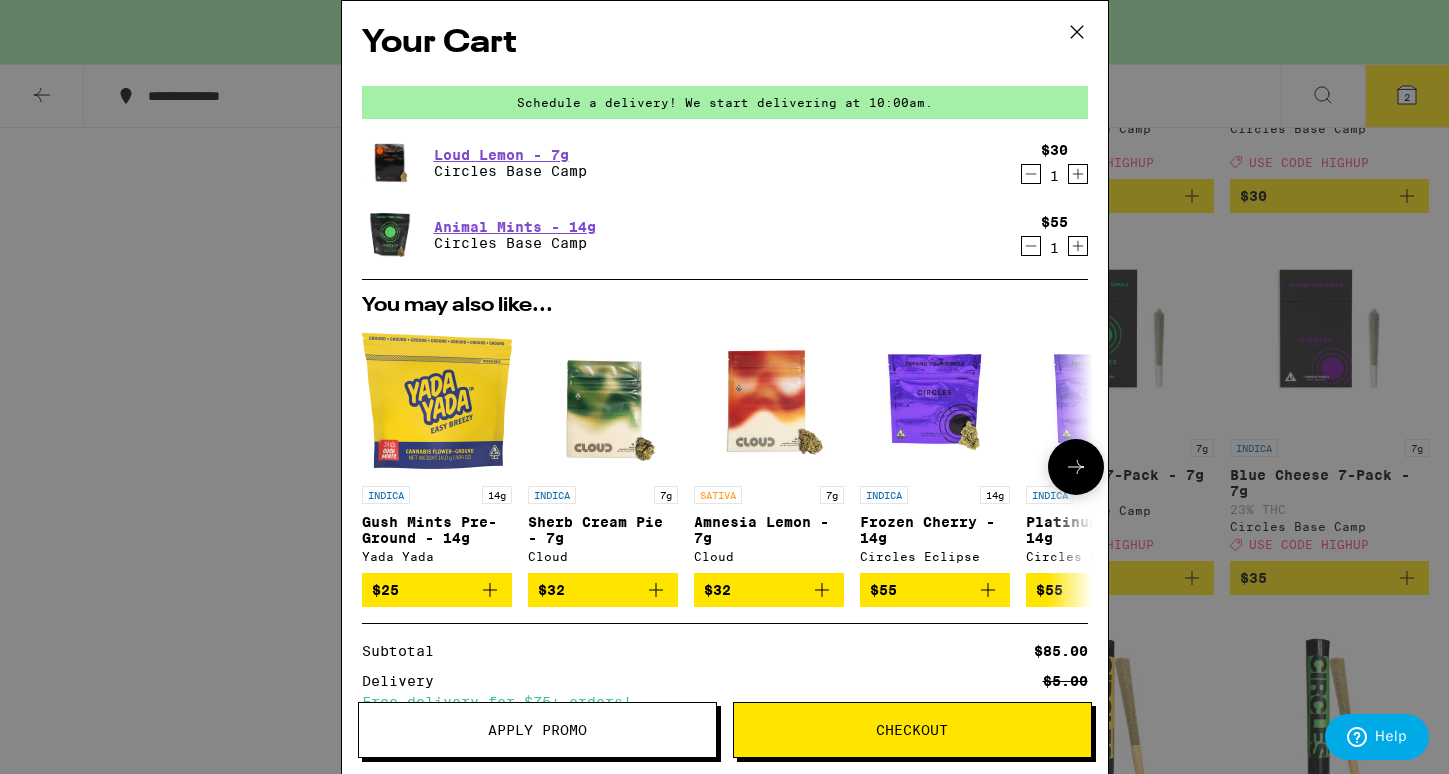 scroll, scrollTop: 227, scrollLeft: 0, axis: vertical 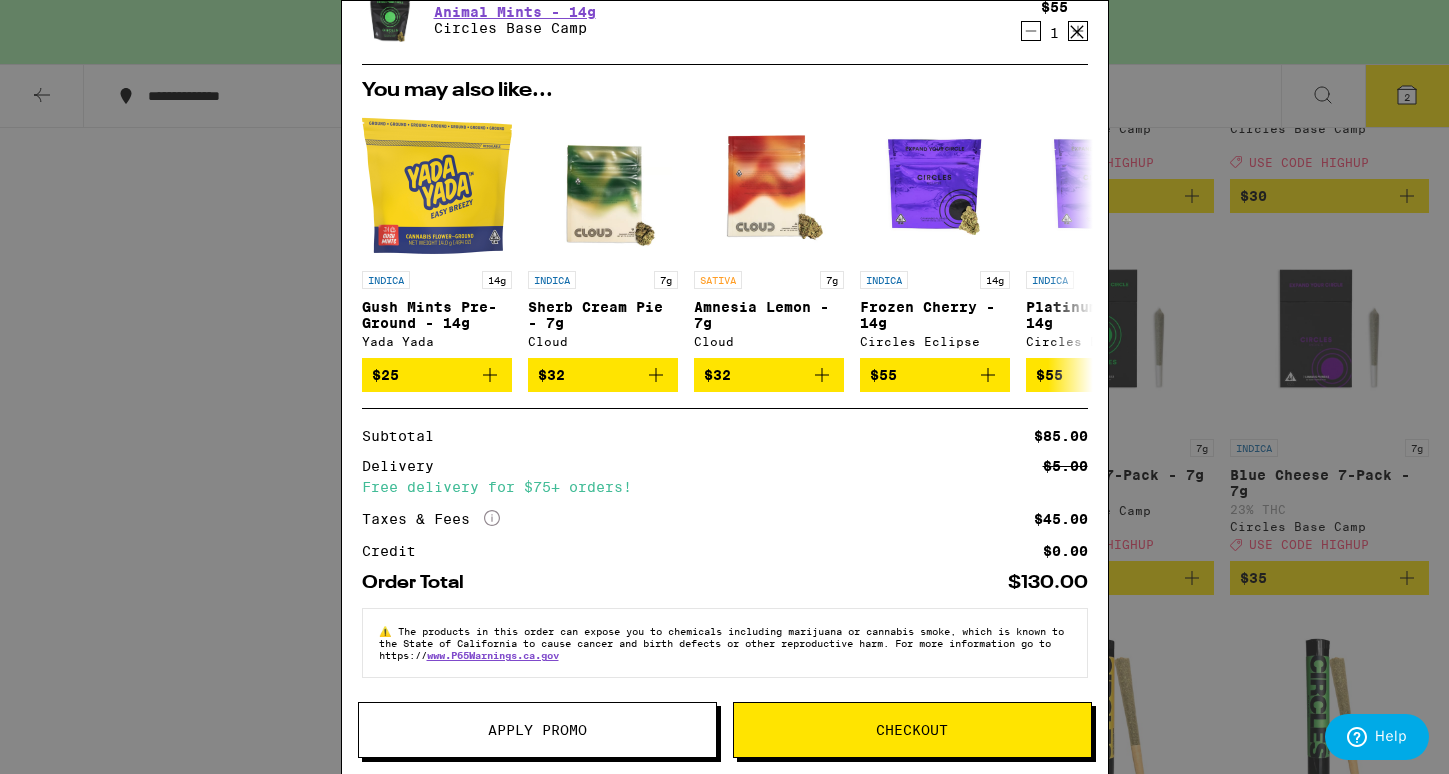 click on "Your Cart Schedule a delivery! We start delivering at 10:00am. Loud Lemon - 7g Circles Base Camp $30 1 Animal Mints - 14g Circles Base Camp $55 1 You may also like... INDICA 14g Gush Mints Pre-Ground - 14g Yada Yada $25 INDICA 7g Sherb Cream Pie - 7g Cloud $32 SATIVA 7g Amnesia Lemon - 7g Cloud $32 INDICA 14g Frozen Cherry - 14g Circles Eclipse $55 INDICA 14g Platinum OG - 14g Circles Eclipse $55 INDICA 7g Wedding Cake 14-Pack - 7g Pacific Stone $39 SATIVA 7g Blue Dream 14-Pack - 7g Pacific Stone $39 INDICA 3.5g Mamba 24 - 3.5g Traditional $42 SATIVA Pineapple Habanero Uplifting Gummies Camino $20 INDICA Strawberry Sunset Sour Gummies Camino $20 Subtotal $85.00 Delivery $5.00 Free delivery for $75+ orders! Taxes & Fees More Info $45.00 Credit $0.00 Order Total $130.00 ⚠️ The products in this order can expose you to chemicals including marijuana or cannabis smoke, which is known to the State of California to cause cancer and birth defects or other reproductive harm. For more information go to https://www.P65Warnings.ca.gov/" at bounding box center [724, 387] 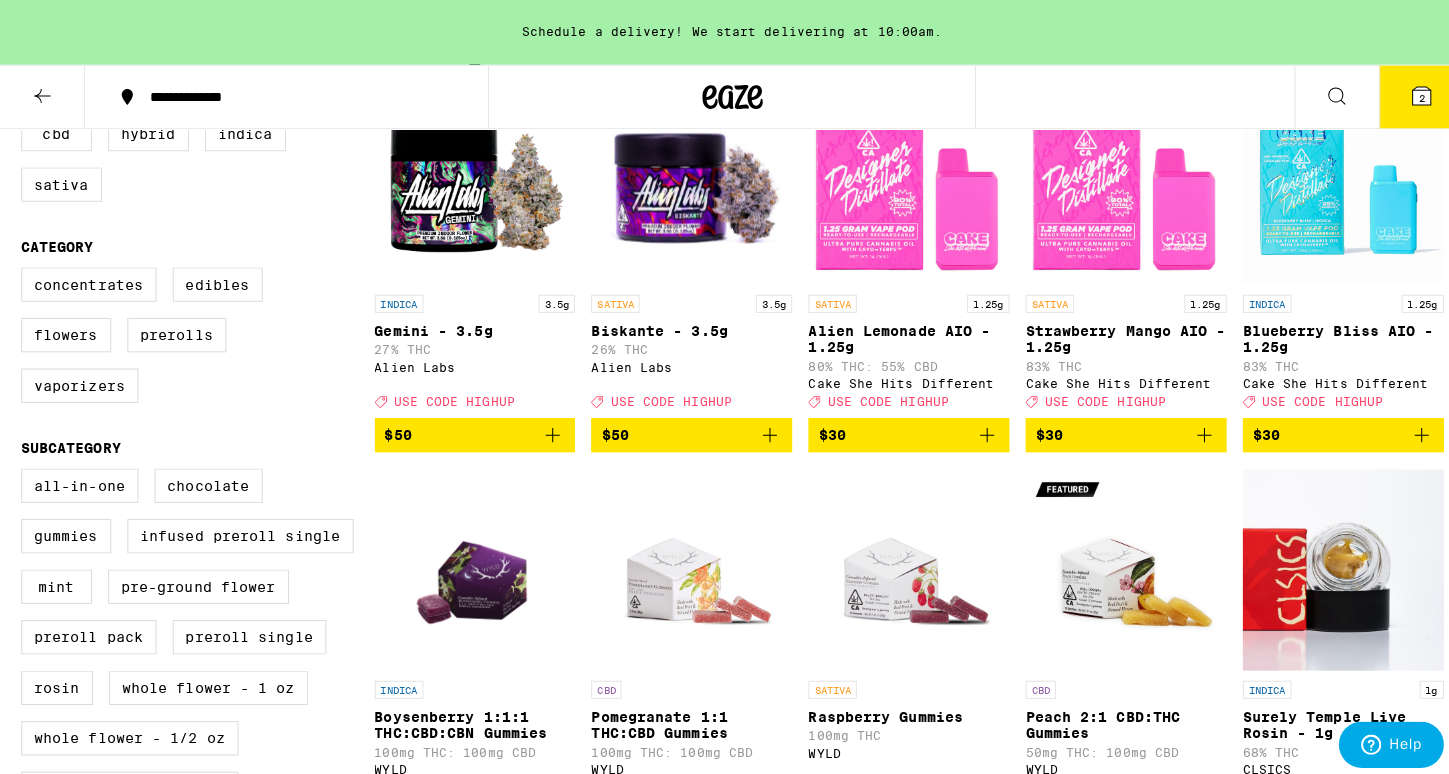scroll, scrollTop: 563, scrollLeft: 0, axis: vertical 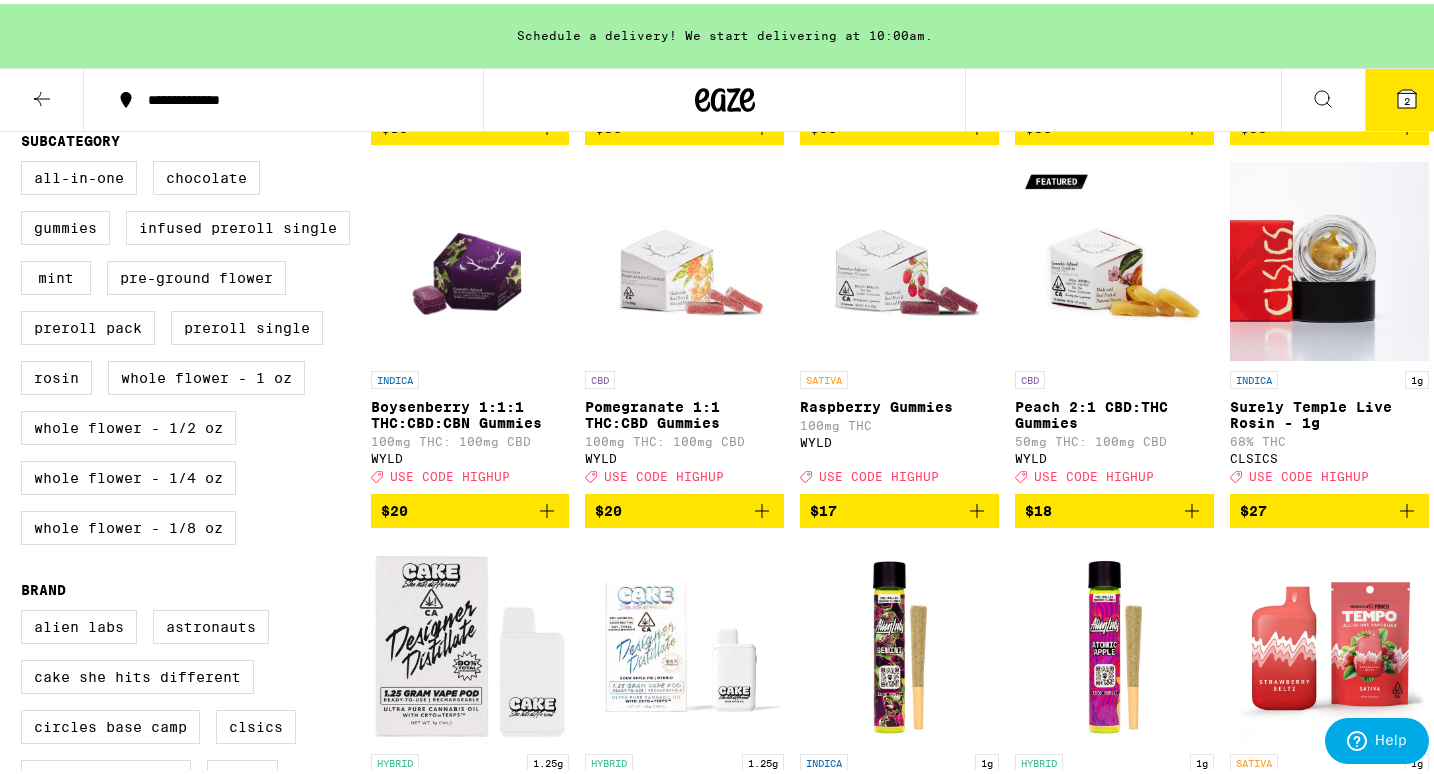 click 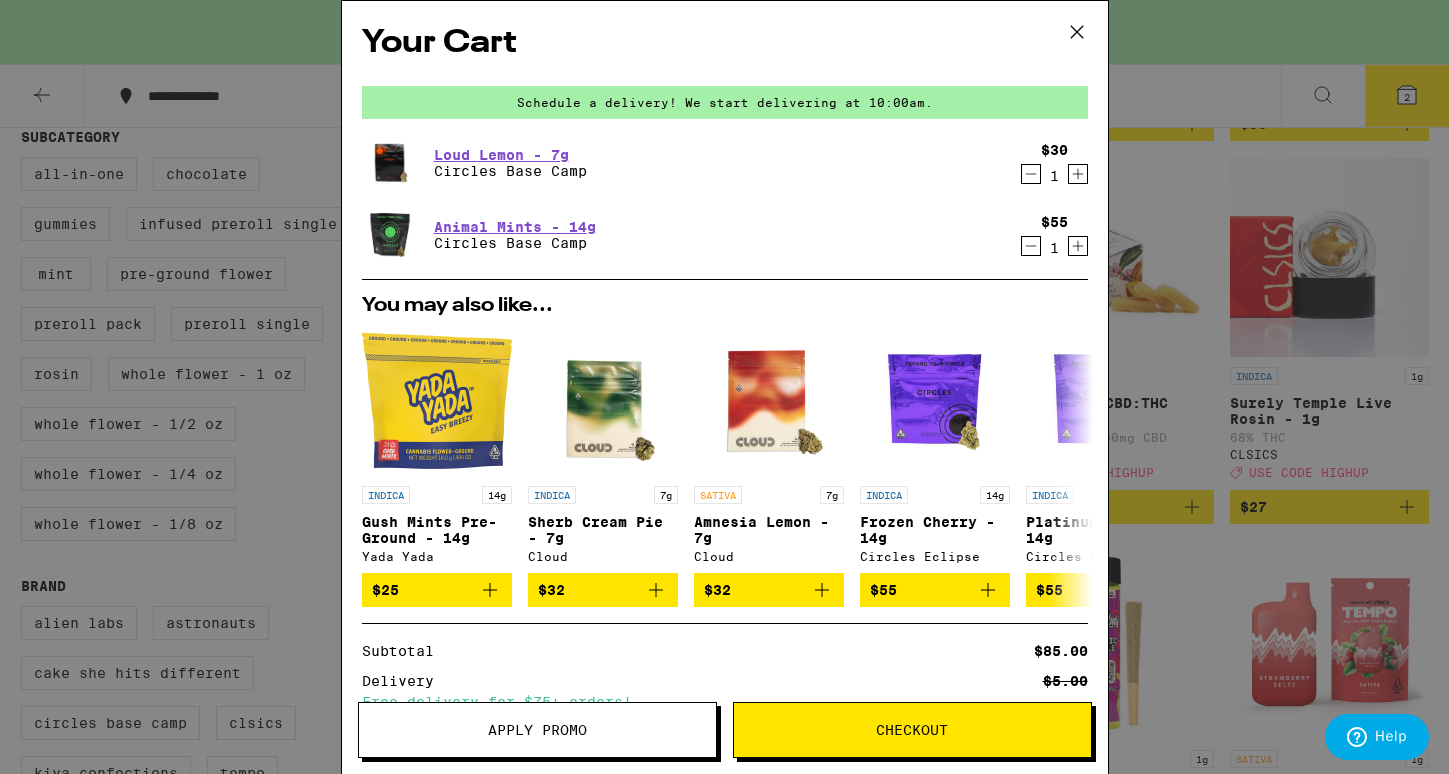 click on "Apply Promo" at bounding box center [537, 730] 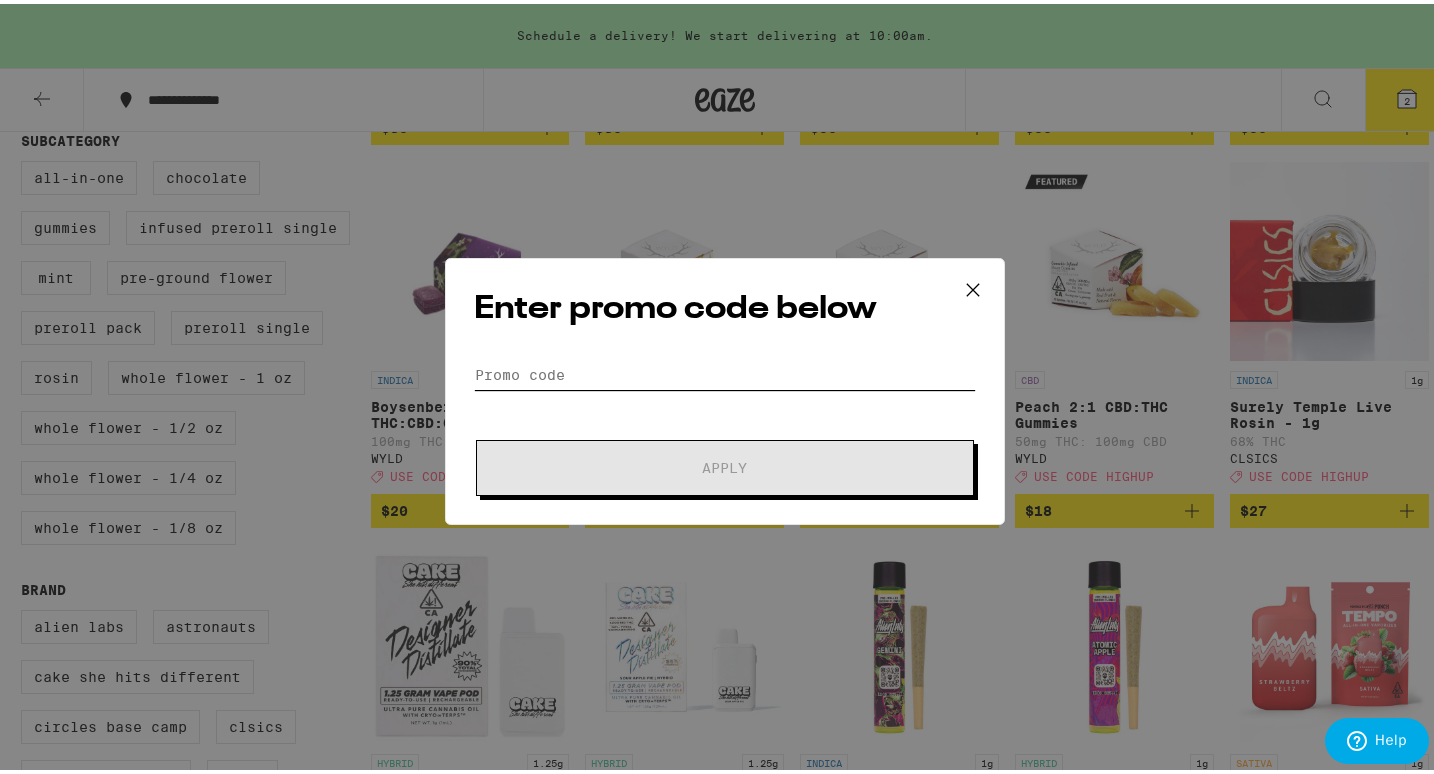 click on "Promo Code" at bounding box center (725, 371) 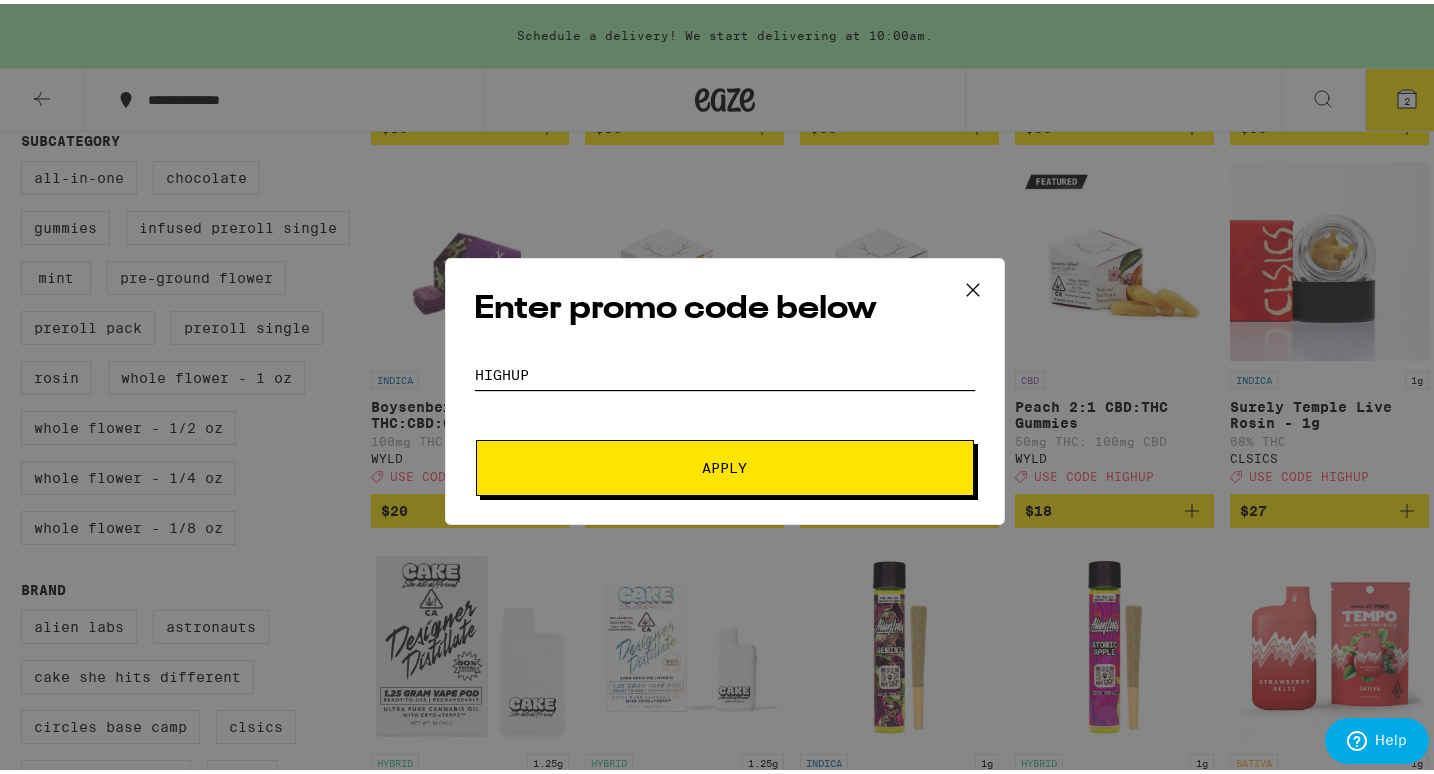 type on "highup" 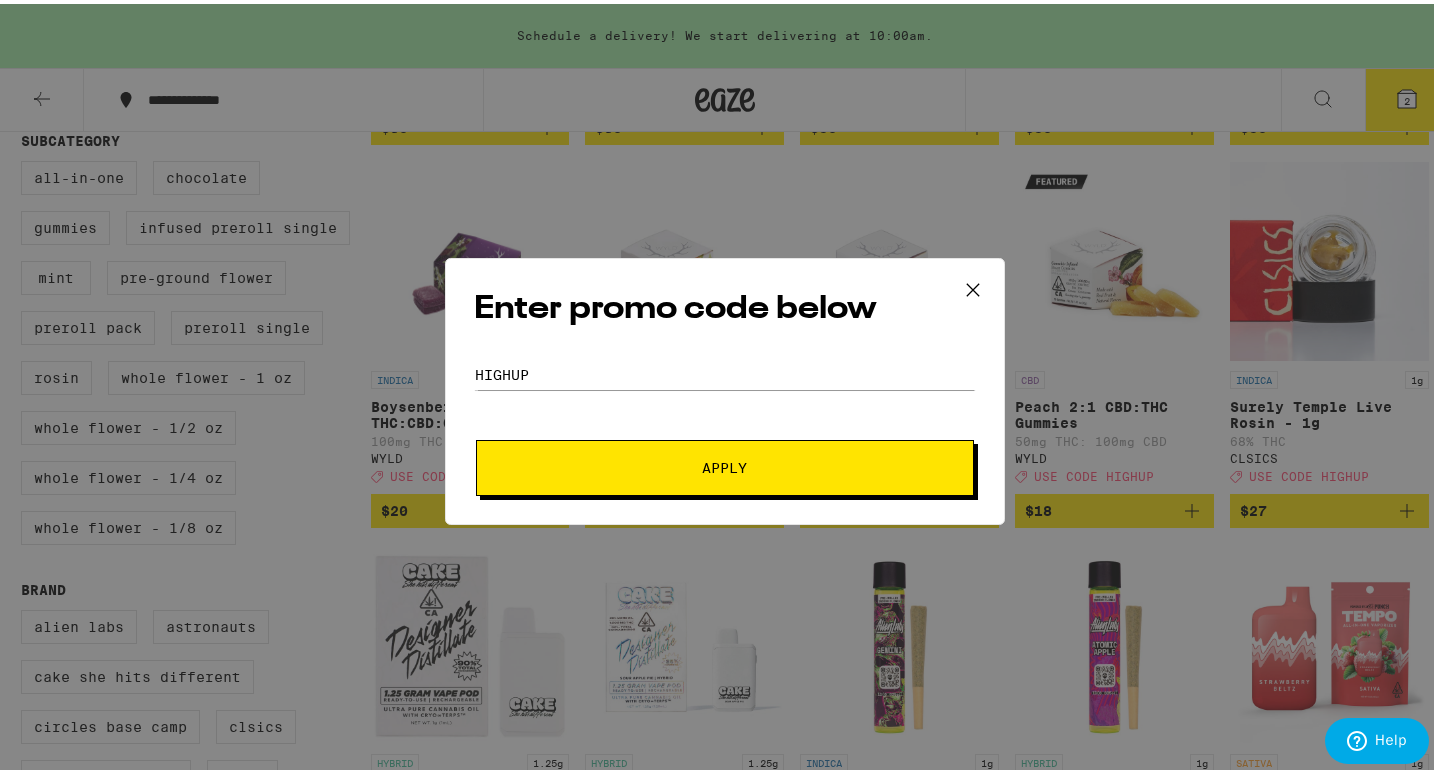 click on "Apply" at bounding box center (725, 464) 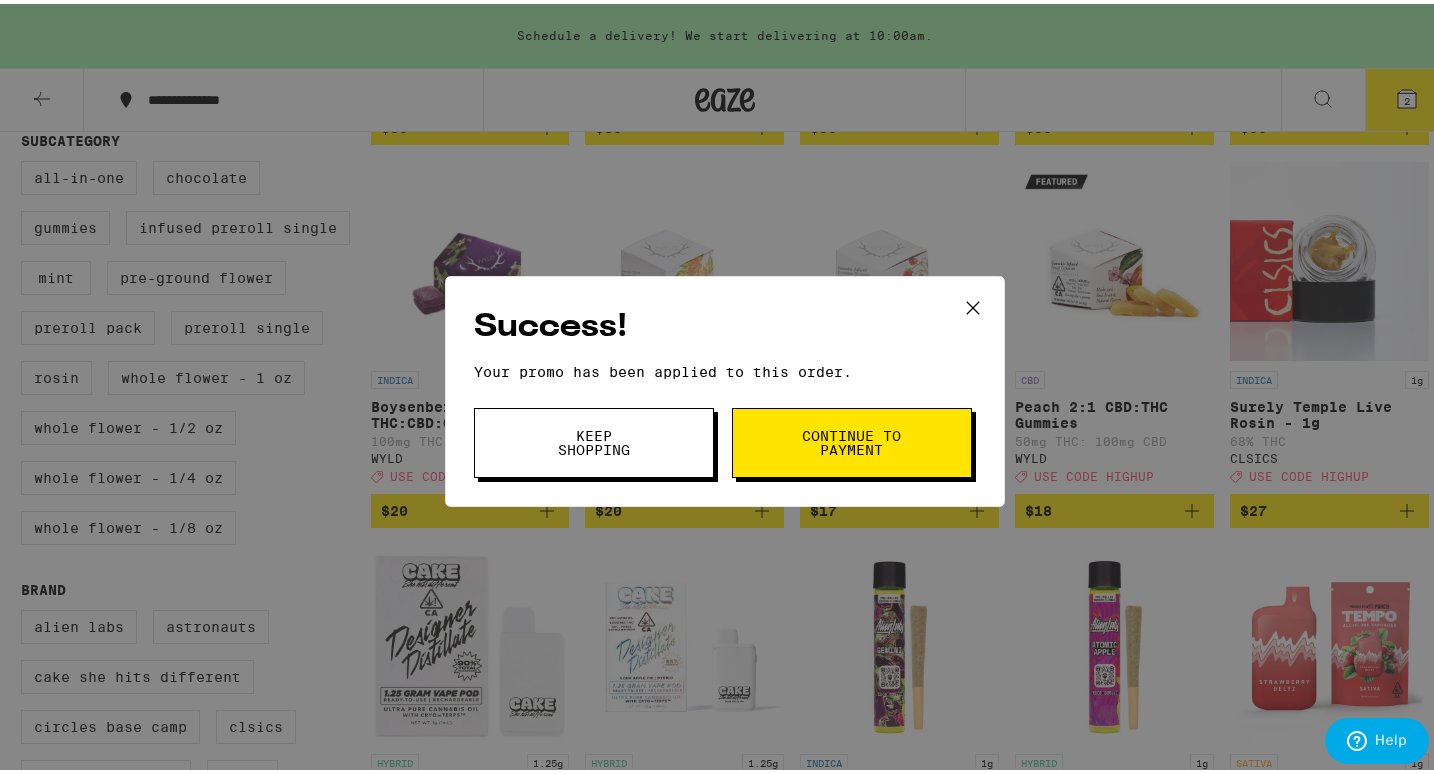 click 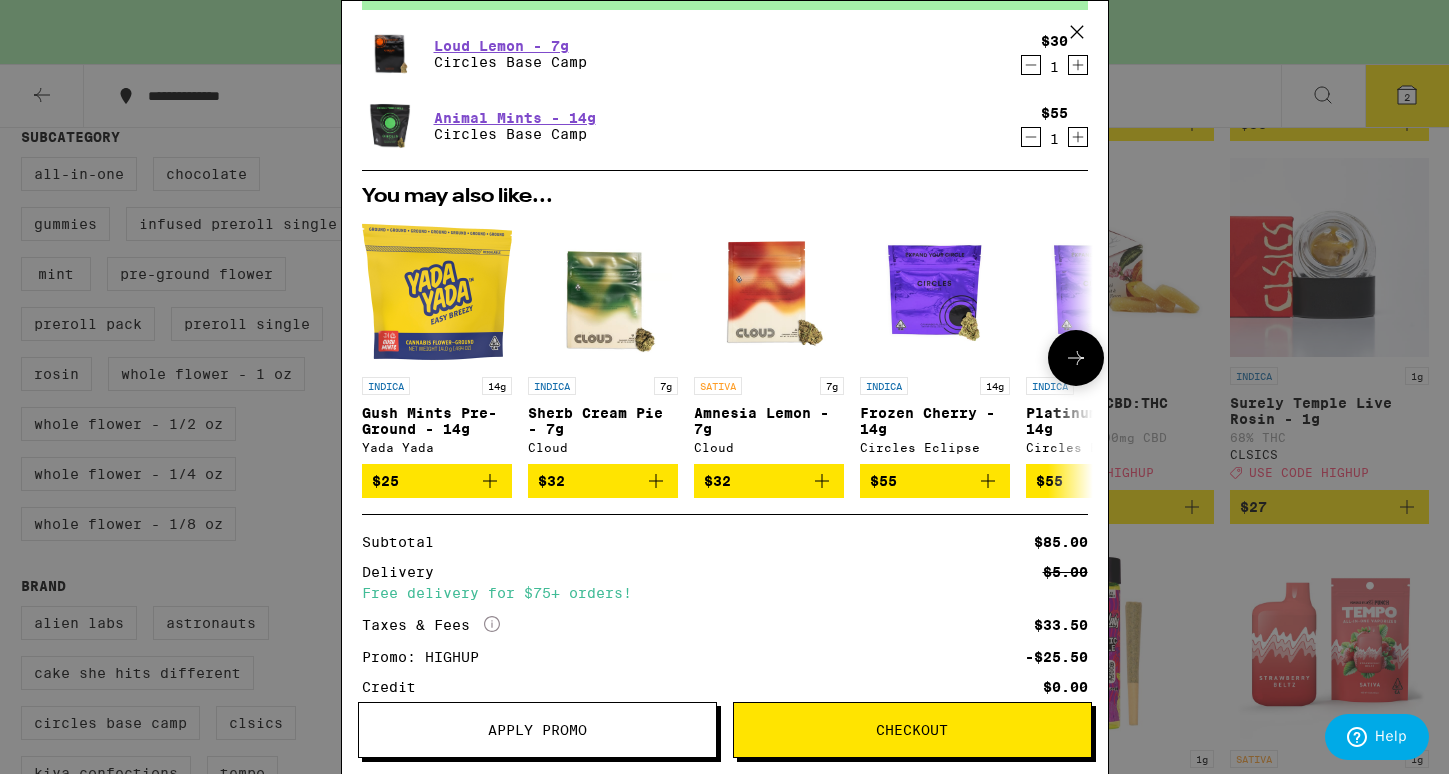 scroll, scrollTop: 257, scrollLeft: 0, axis: vertical 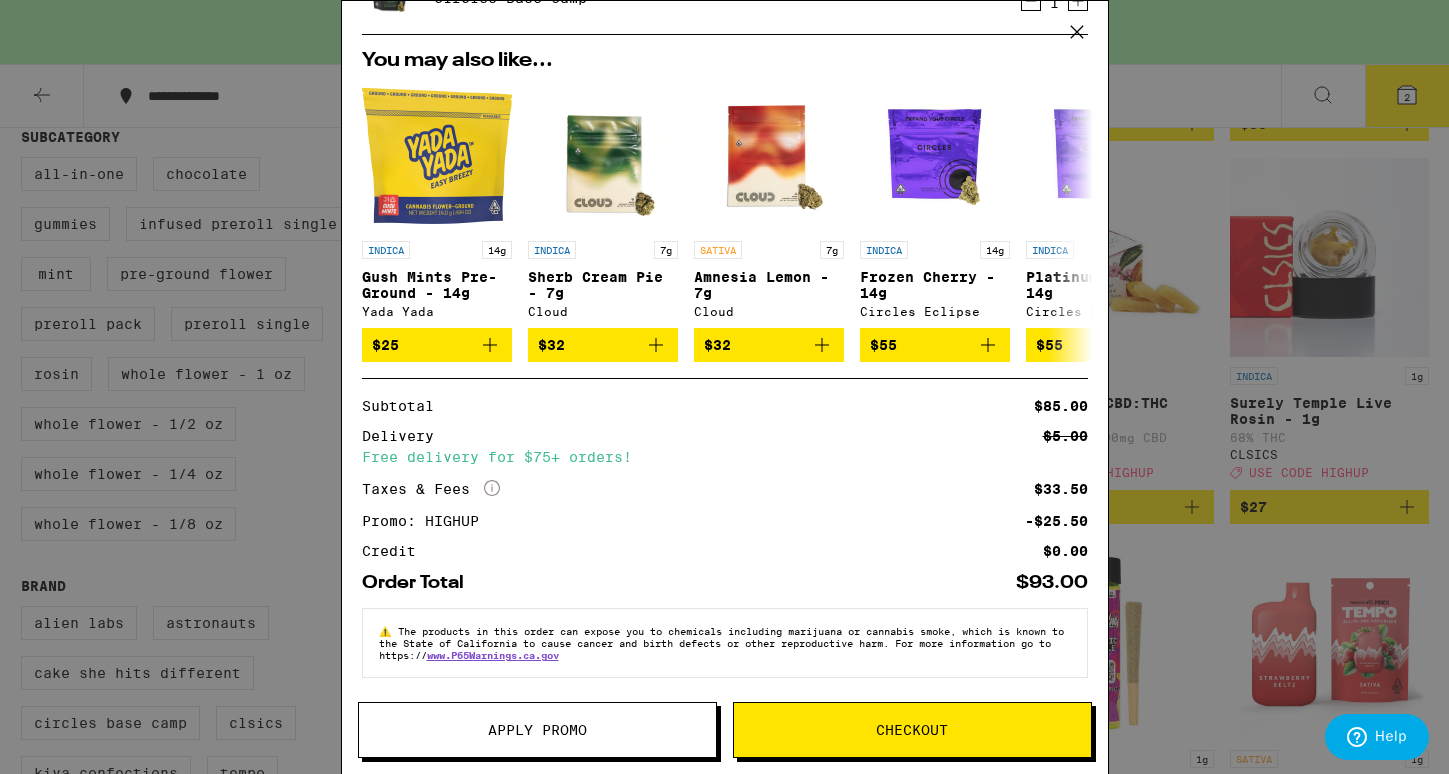 click on "Checkout" at bounding box center [912, 730] 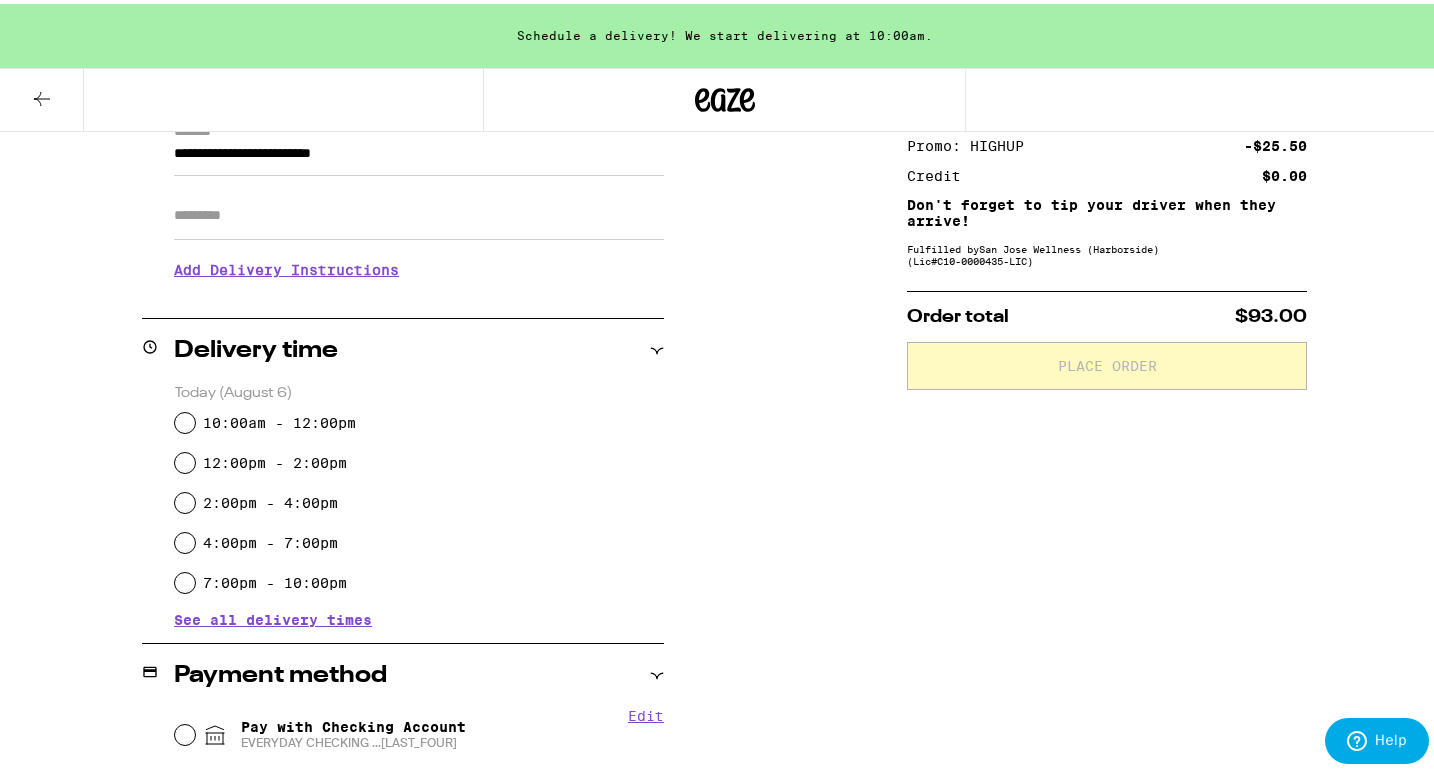 scroll, scrollTop: 543, scrollLeft: 0, axis: vertical 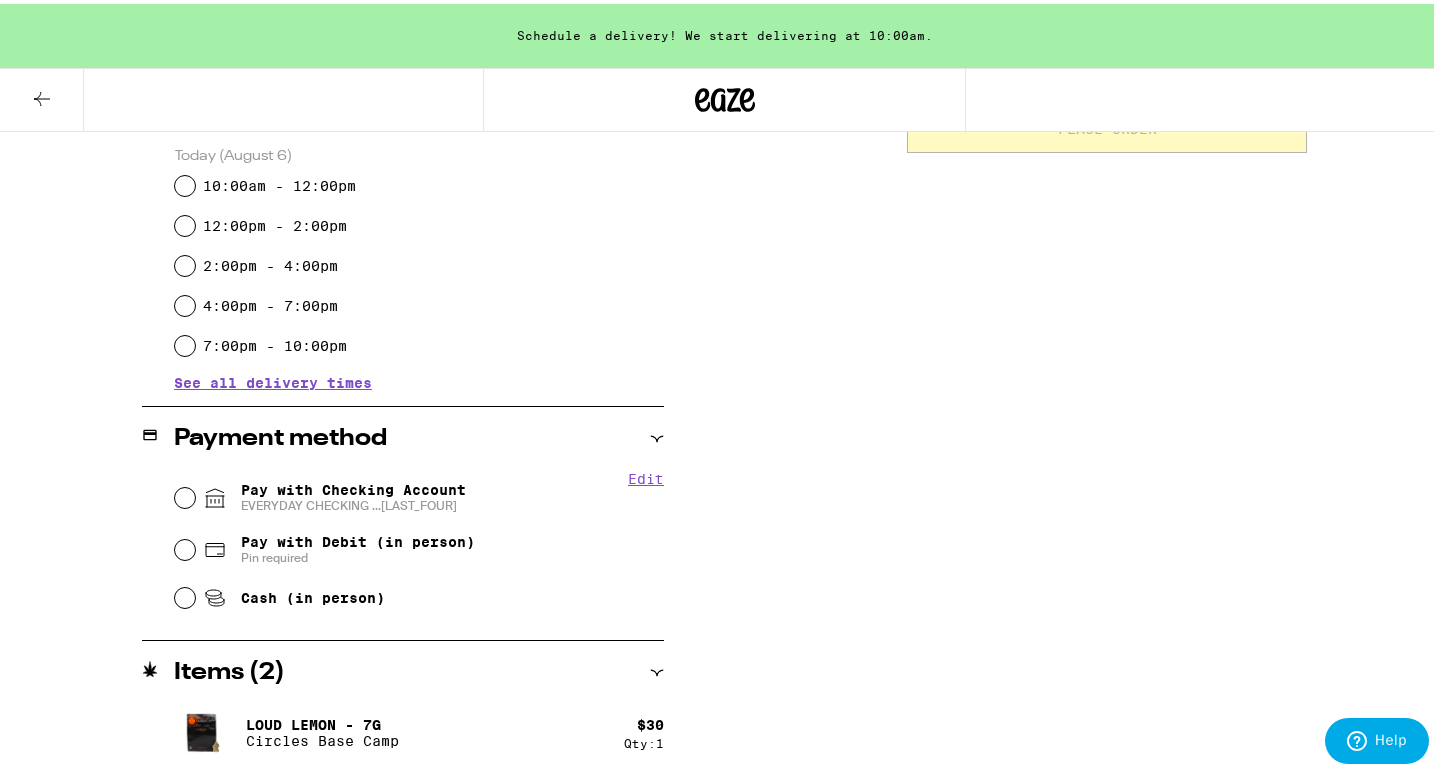 click on "Cash (in person)" at bounding box center (185, 594) 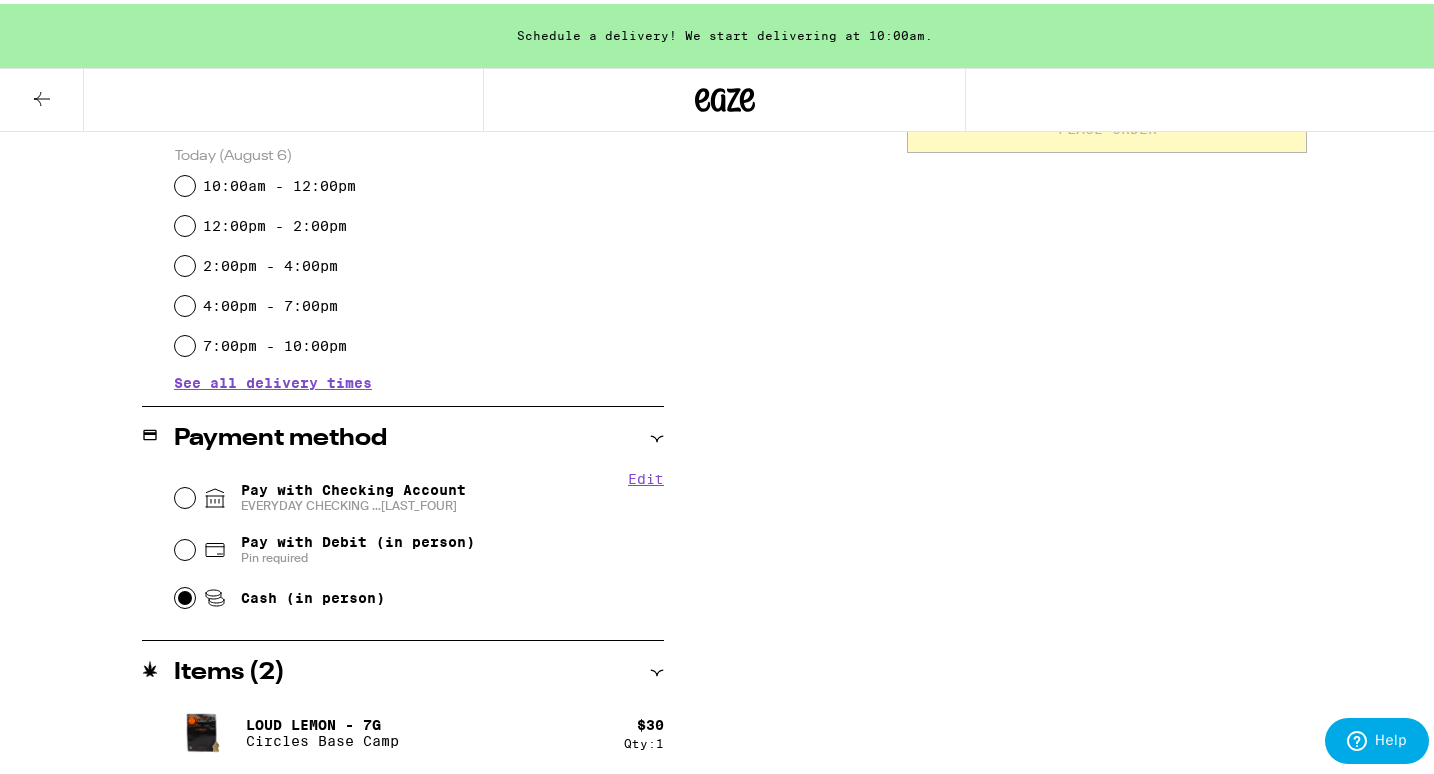 radio on "true" 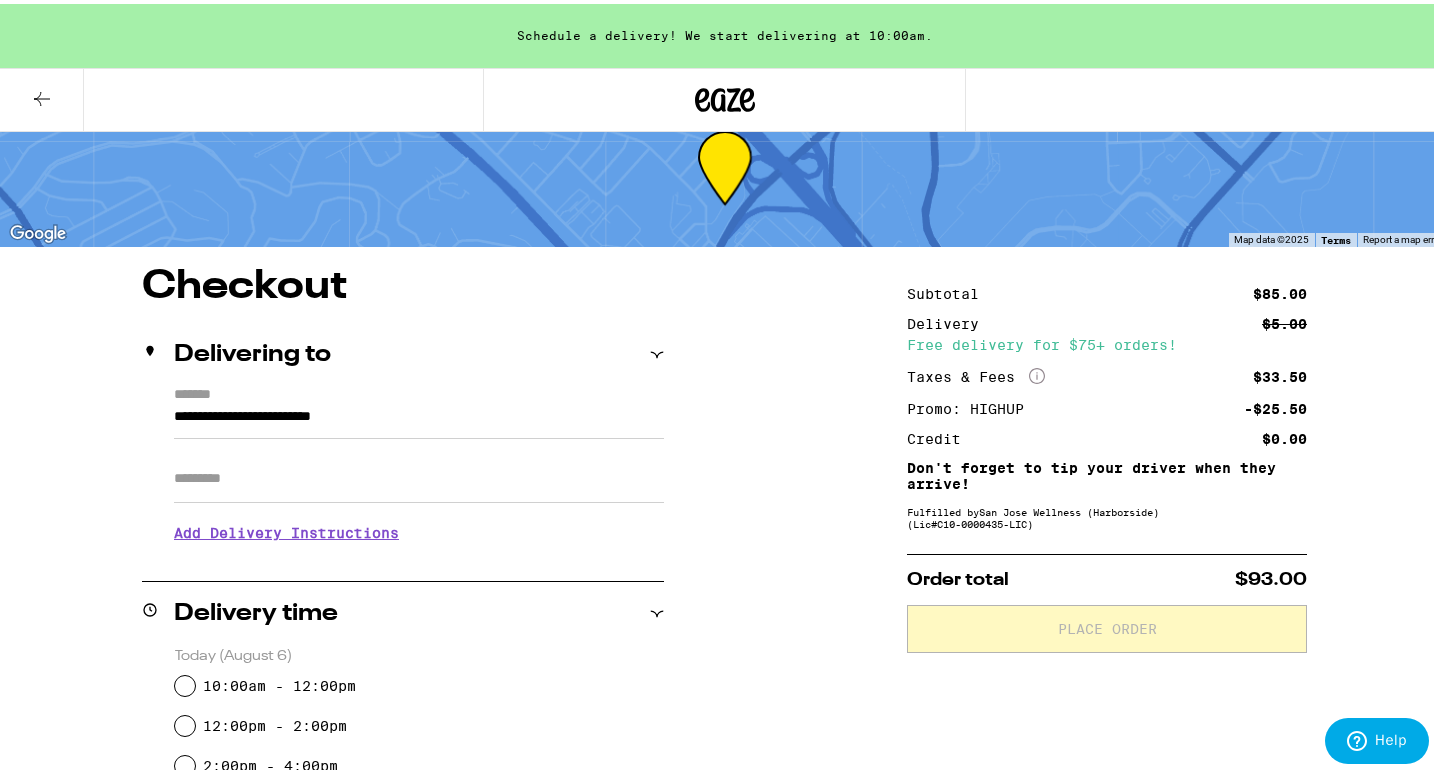 scroll, scrollTop: 261, scrollLeft: 0, axis: vertical 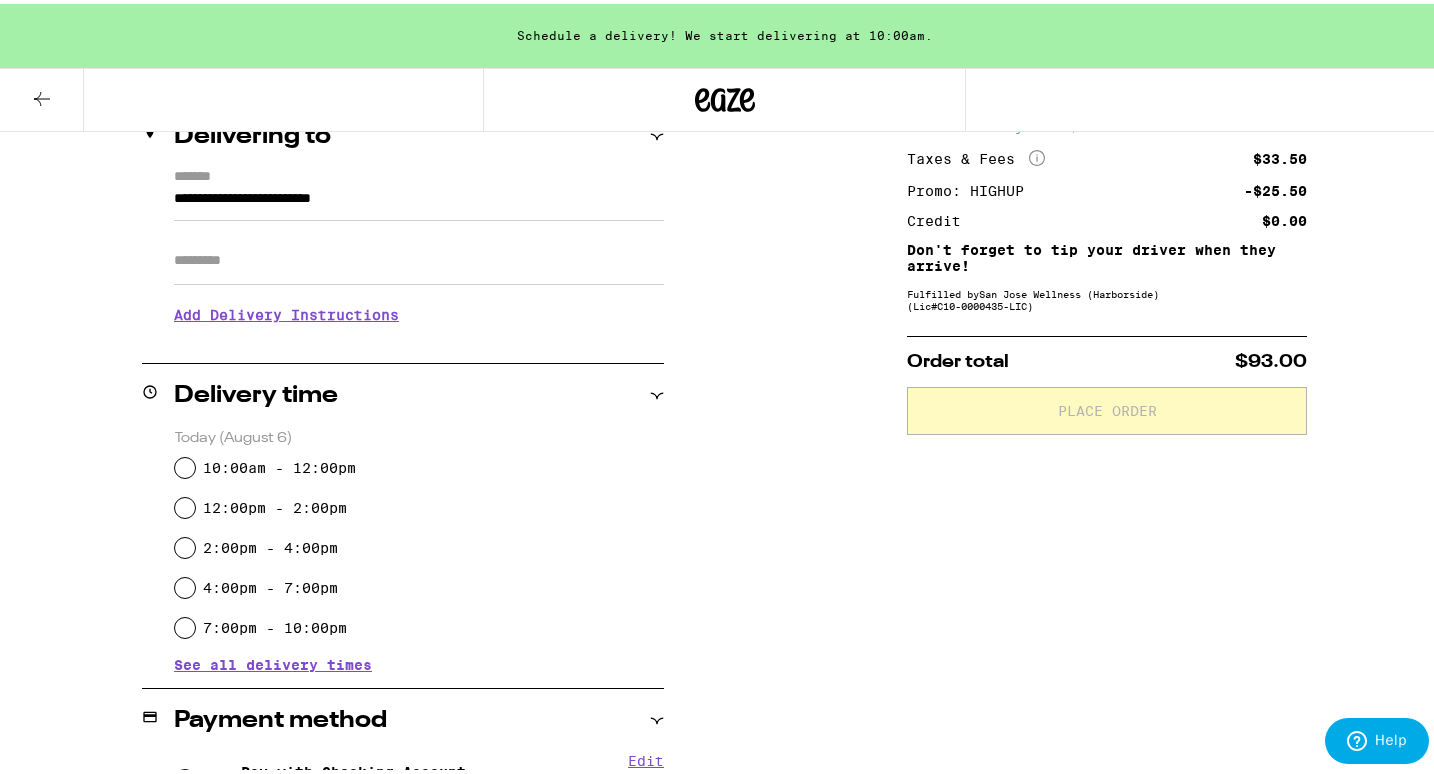 click on "10:00am - 12:00pm" at bounding box center [185, 464] 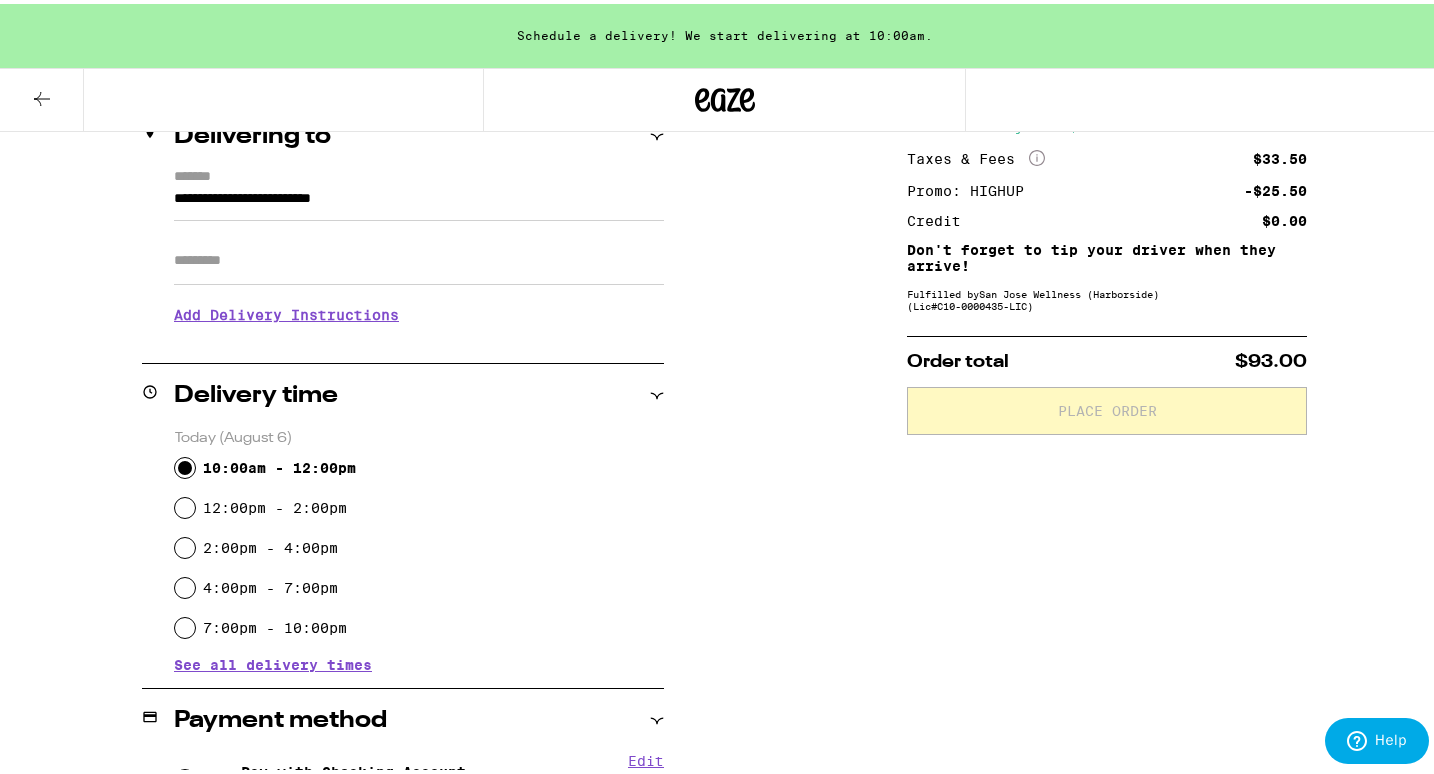 radio on "true" 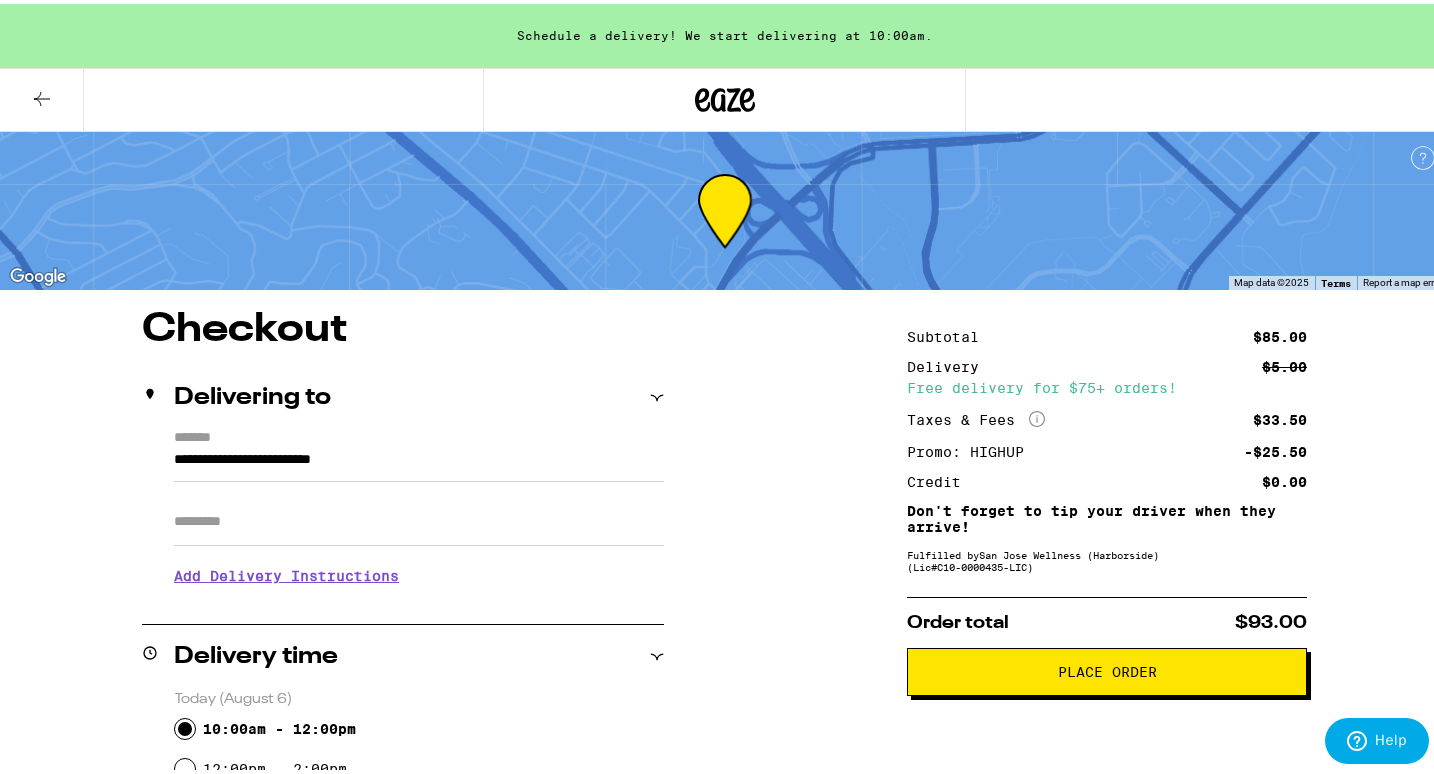 scroll, scrollTop: 251, scrollLeft: 0, axis: vertical 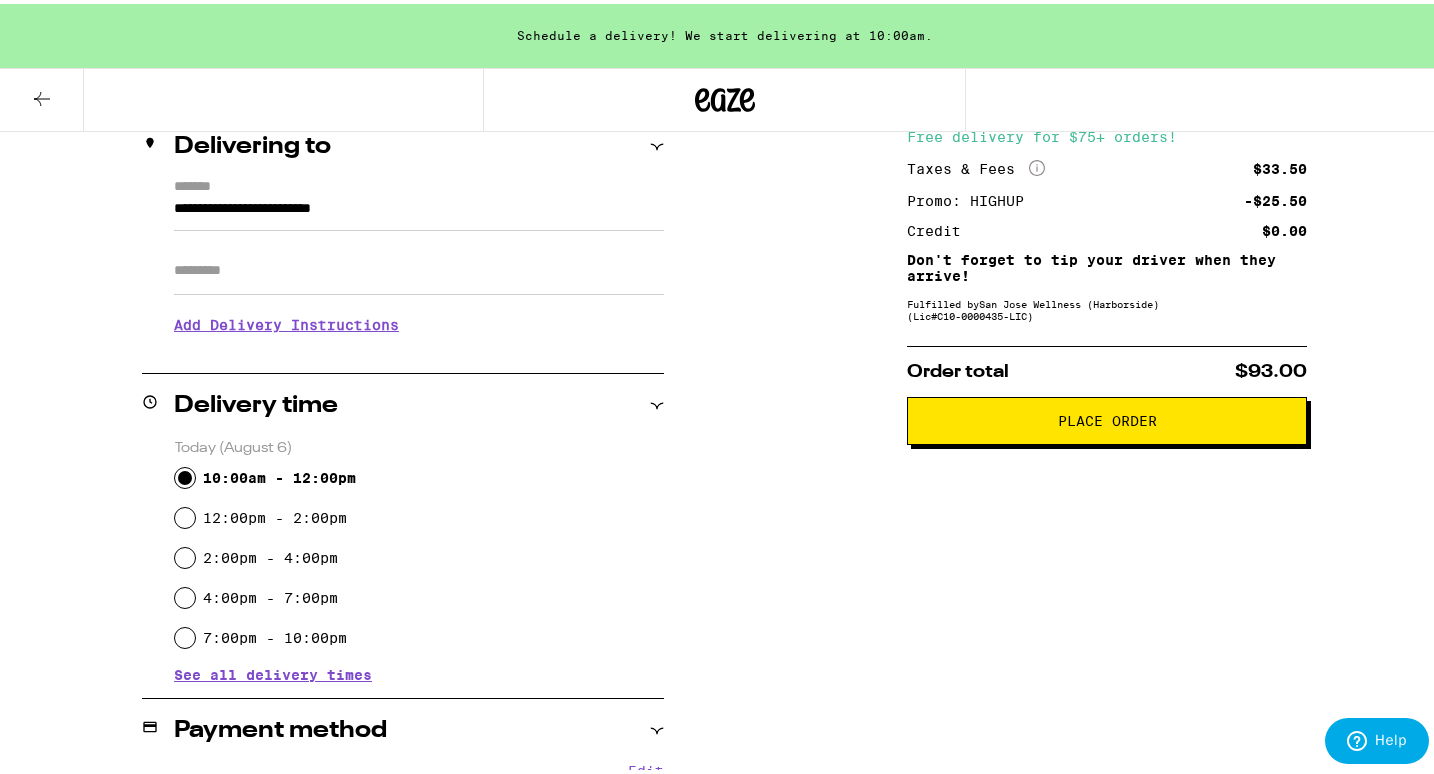 click on "Place Order" at bounding box center [1107, 417] 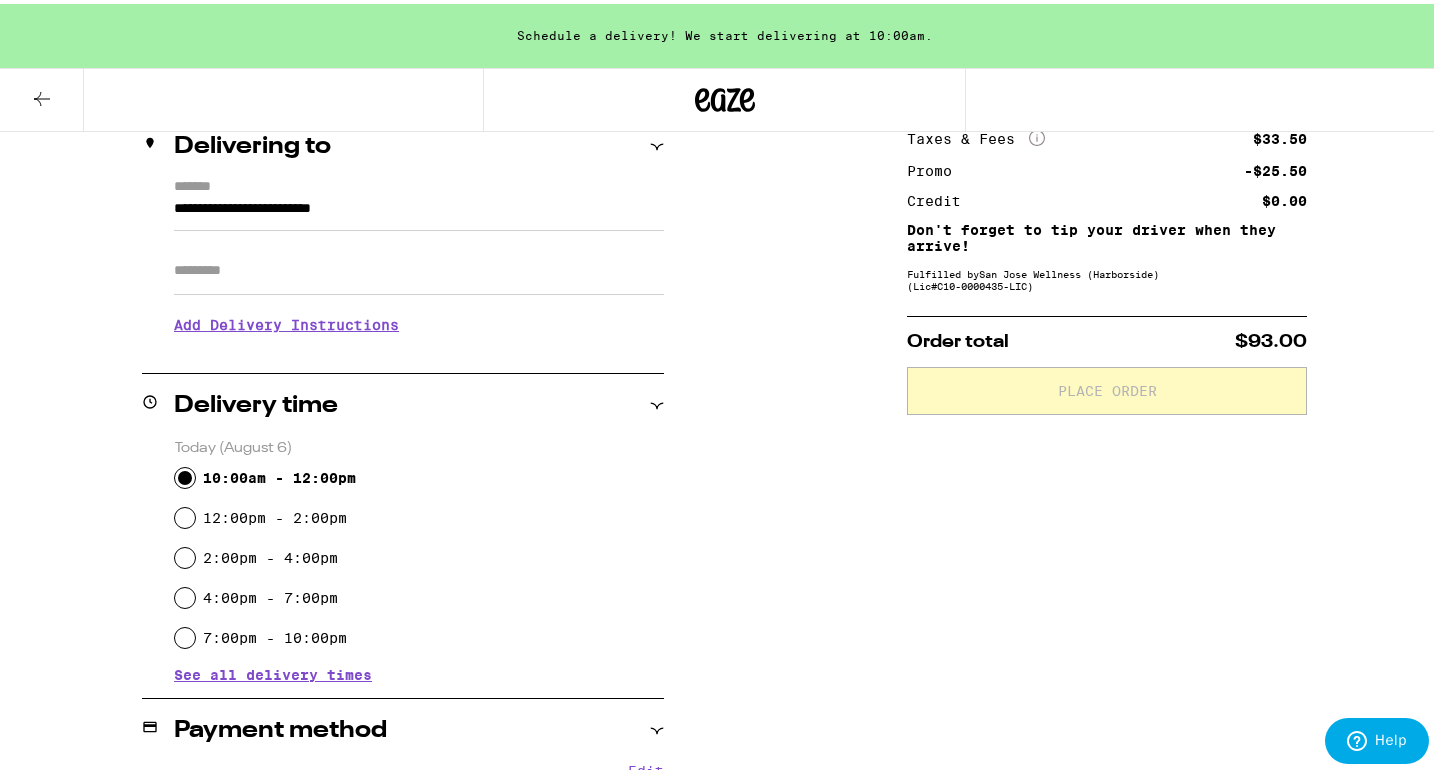 scroll, scrollTop: 0, scrollLeft: 0, axis: both 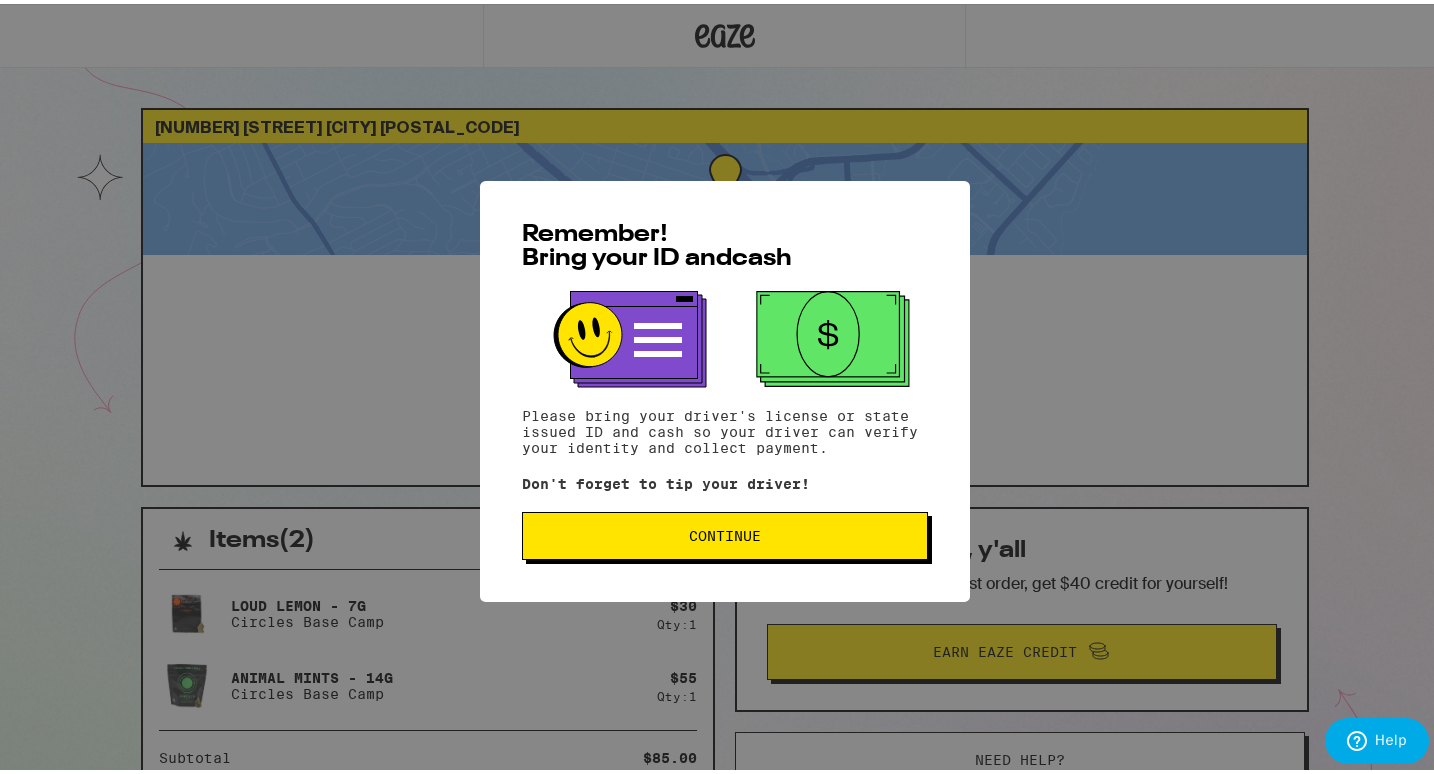 click on "Continue" at bounding box center (725, 532) 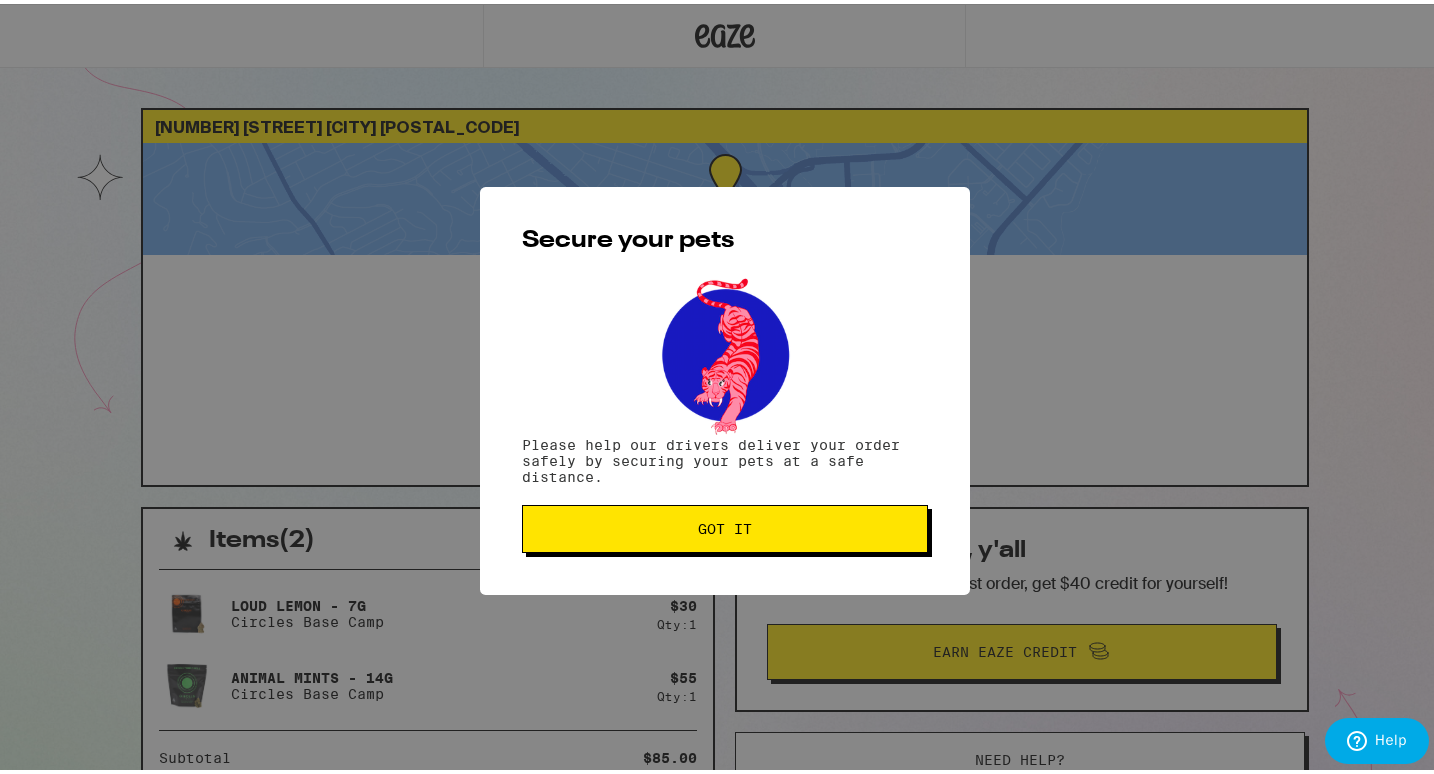 click on "Got it" at bounding box center [725, 525] 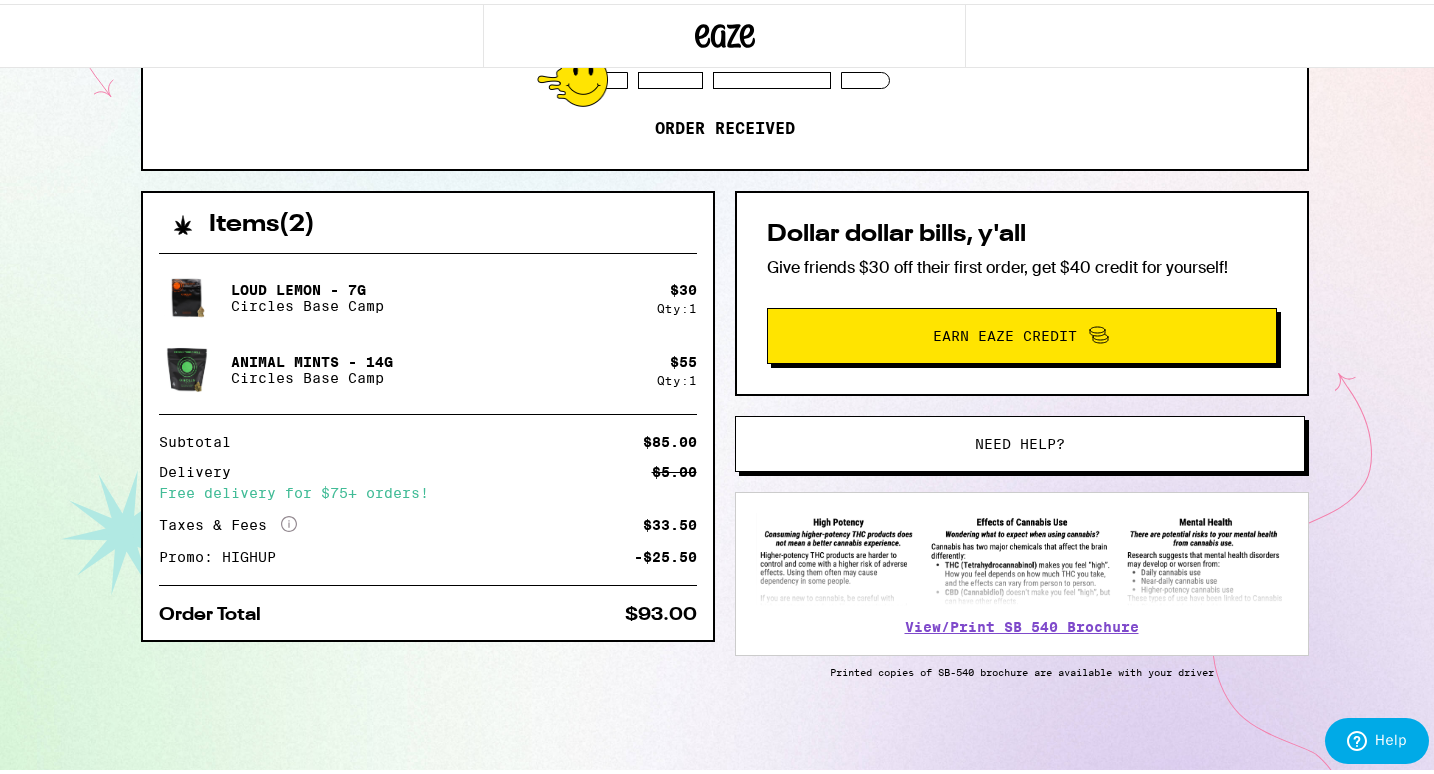 scroll, scrollTop: 0, scrollLeft: 0, axis: both 